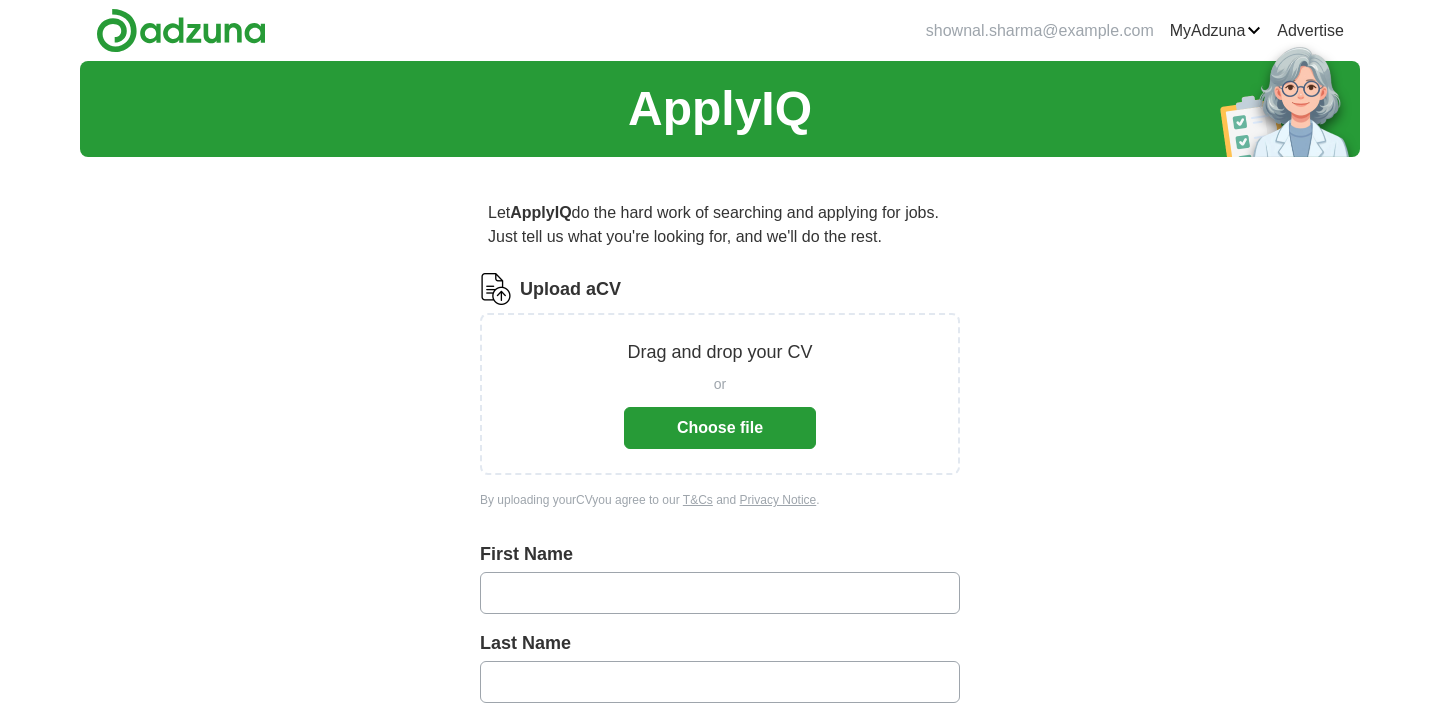 scroll, scrollTop: 0, scrollLeft: 0, axis: both 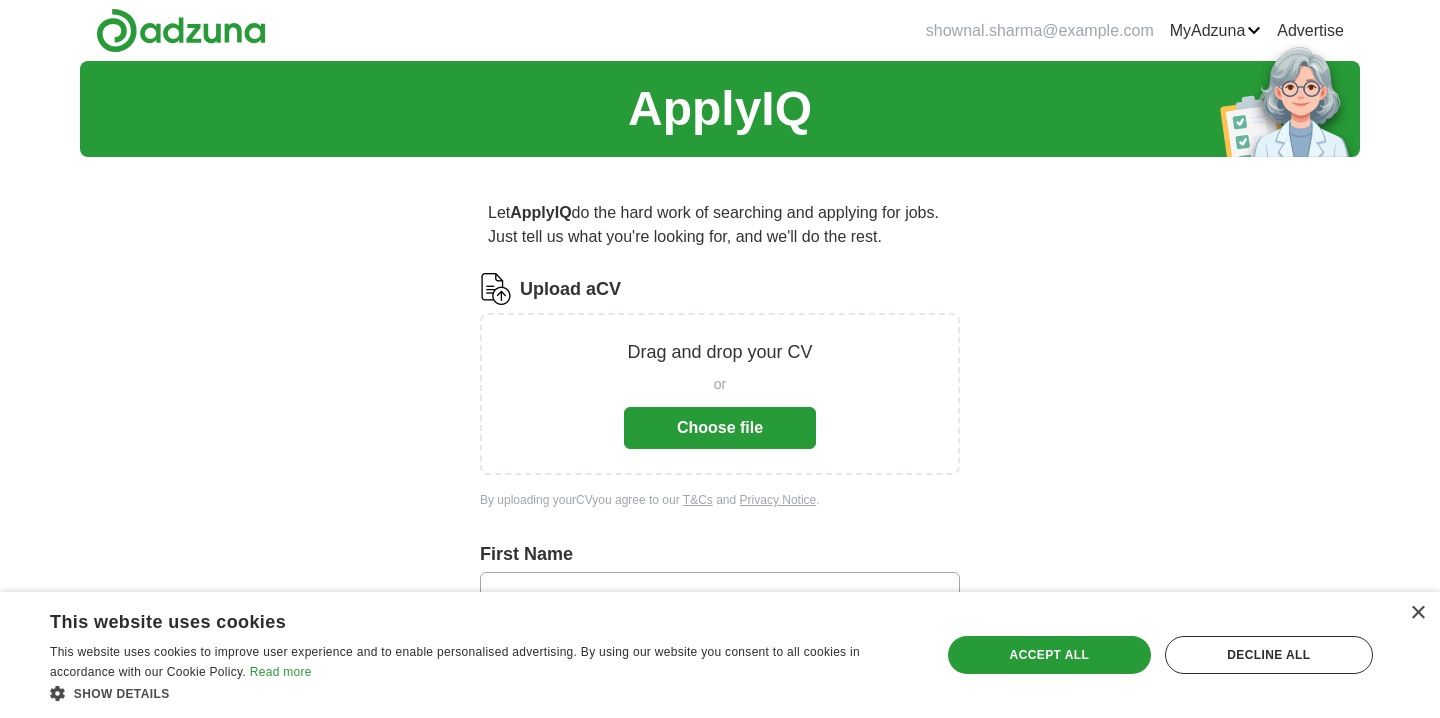 click on "Choose file" at bounding box center [720, 428] 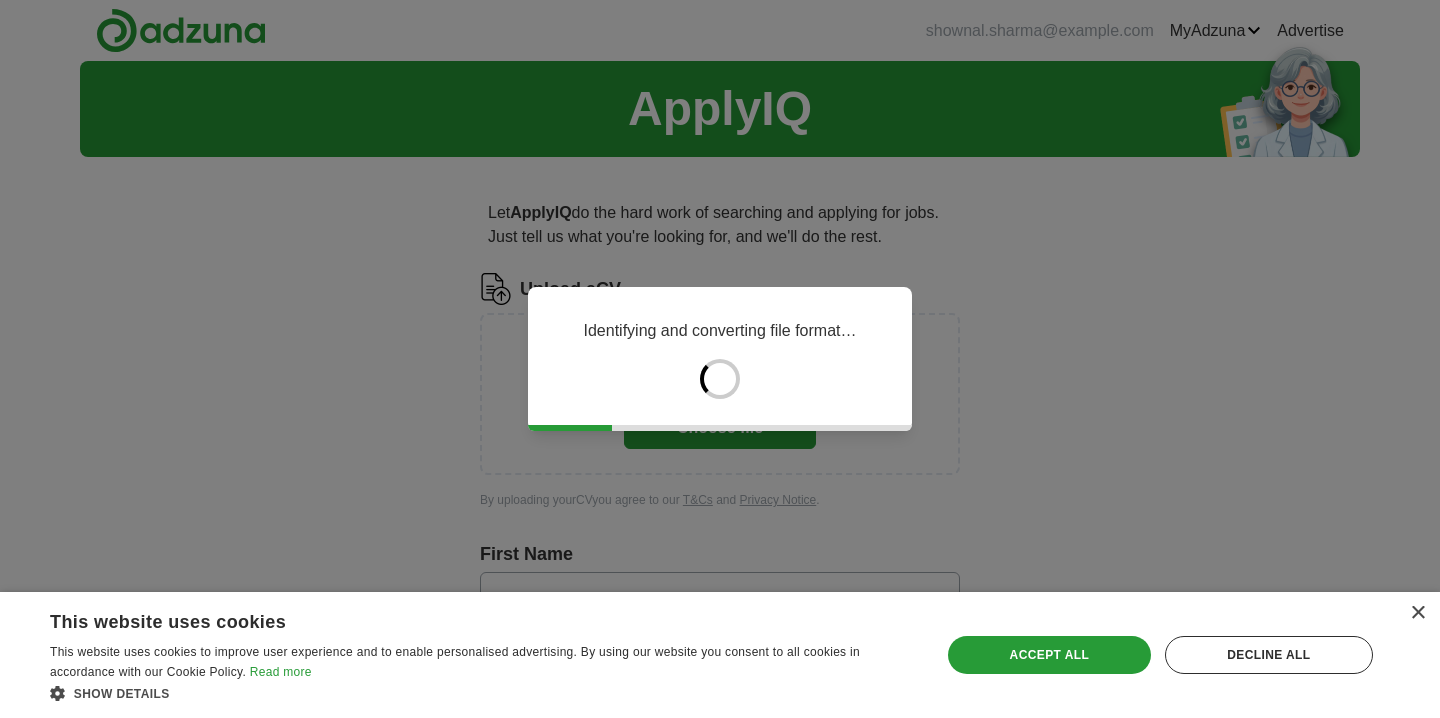 click on "Save & Close
Accept all
Decline all" at bounding box center [1160, 655] 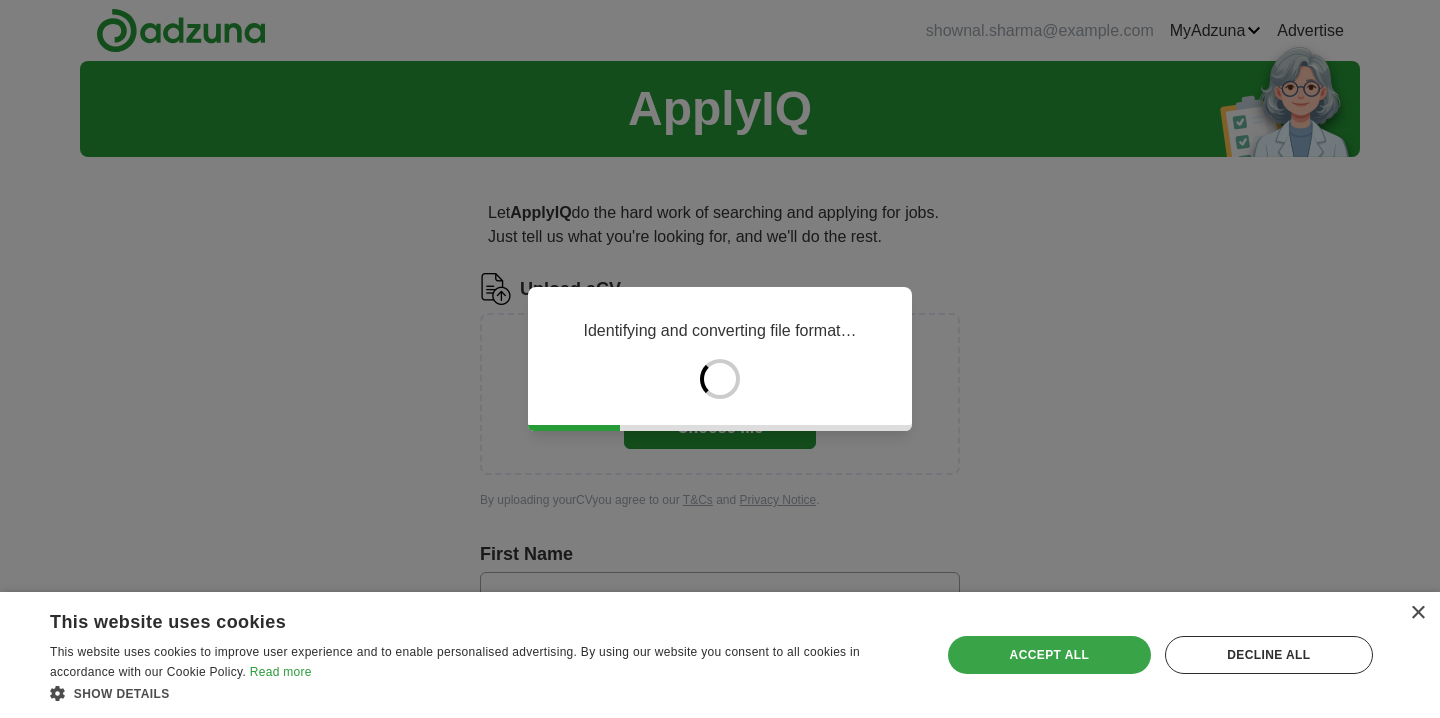 click on "Accept all" at bounding box center [1049, 655] 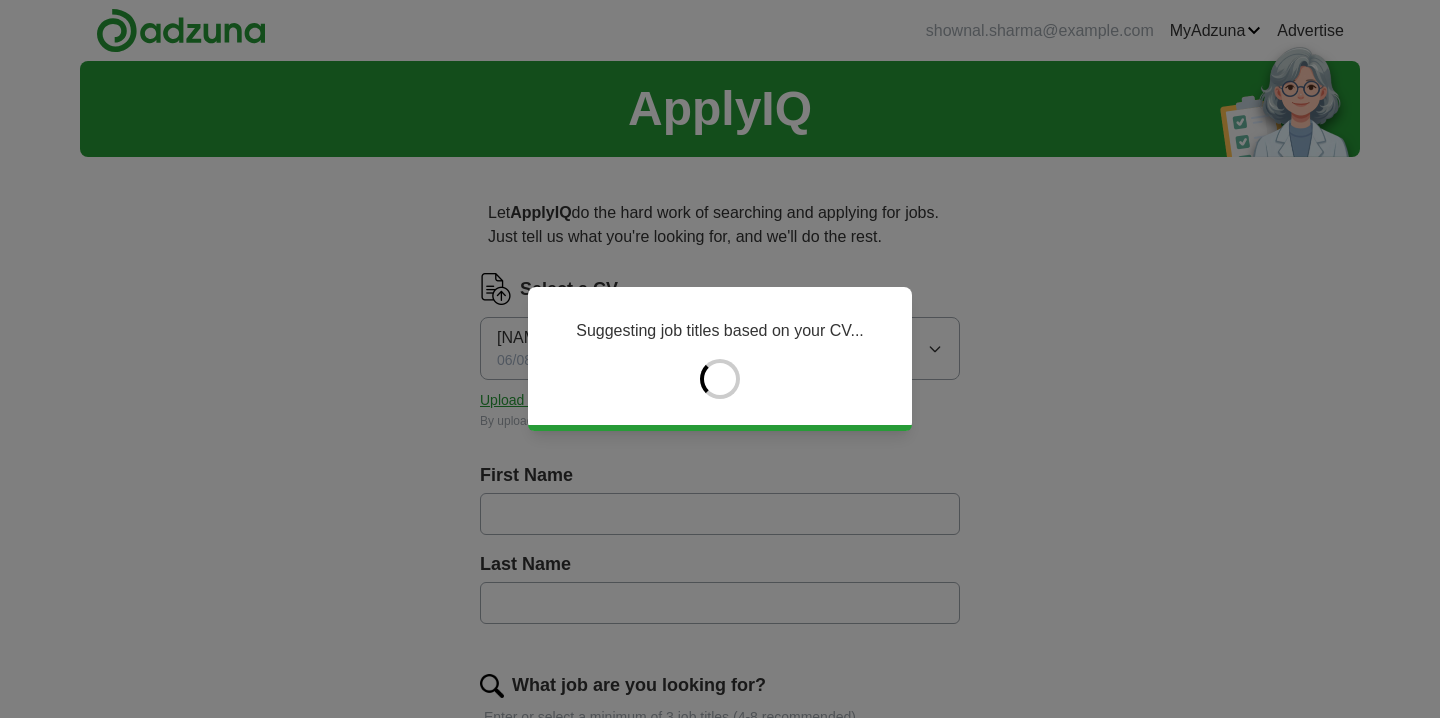 type on "*****" 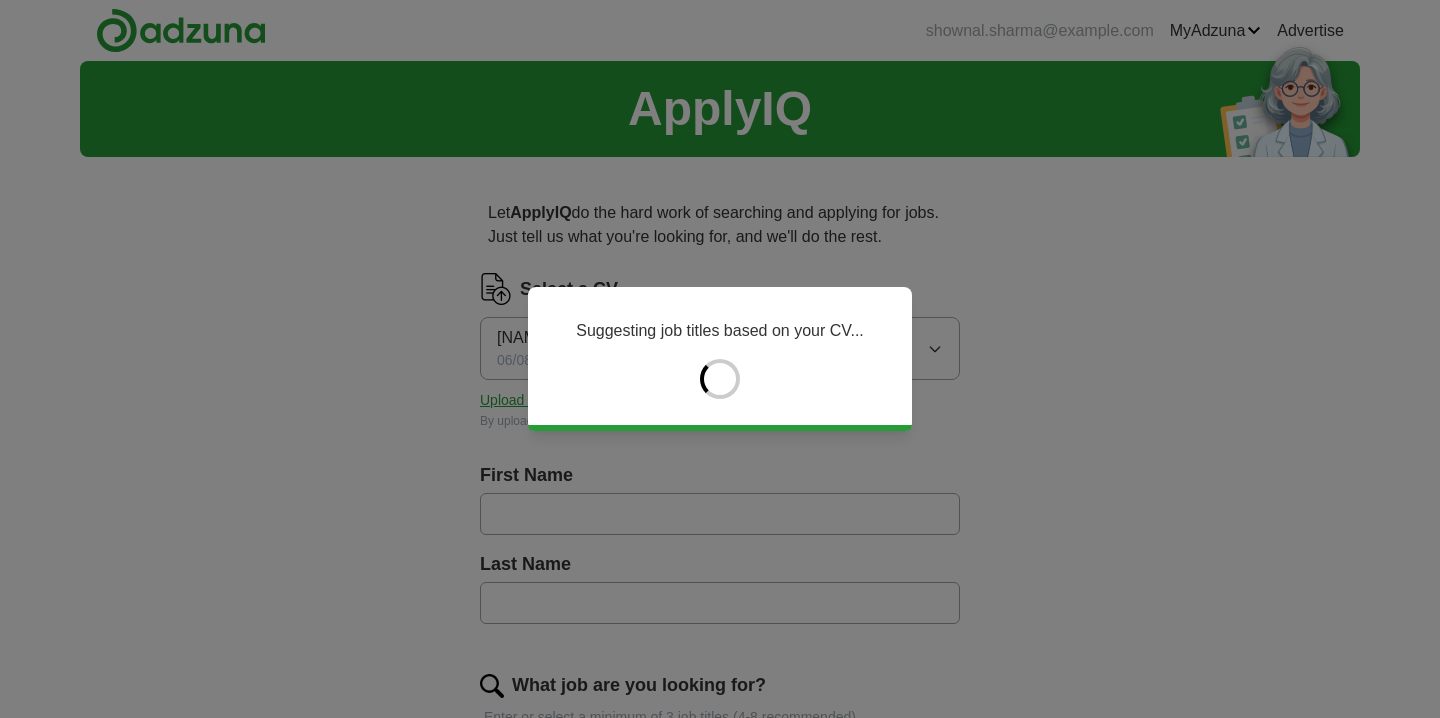 type on "******" 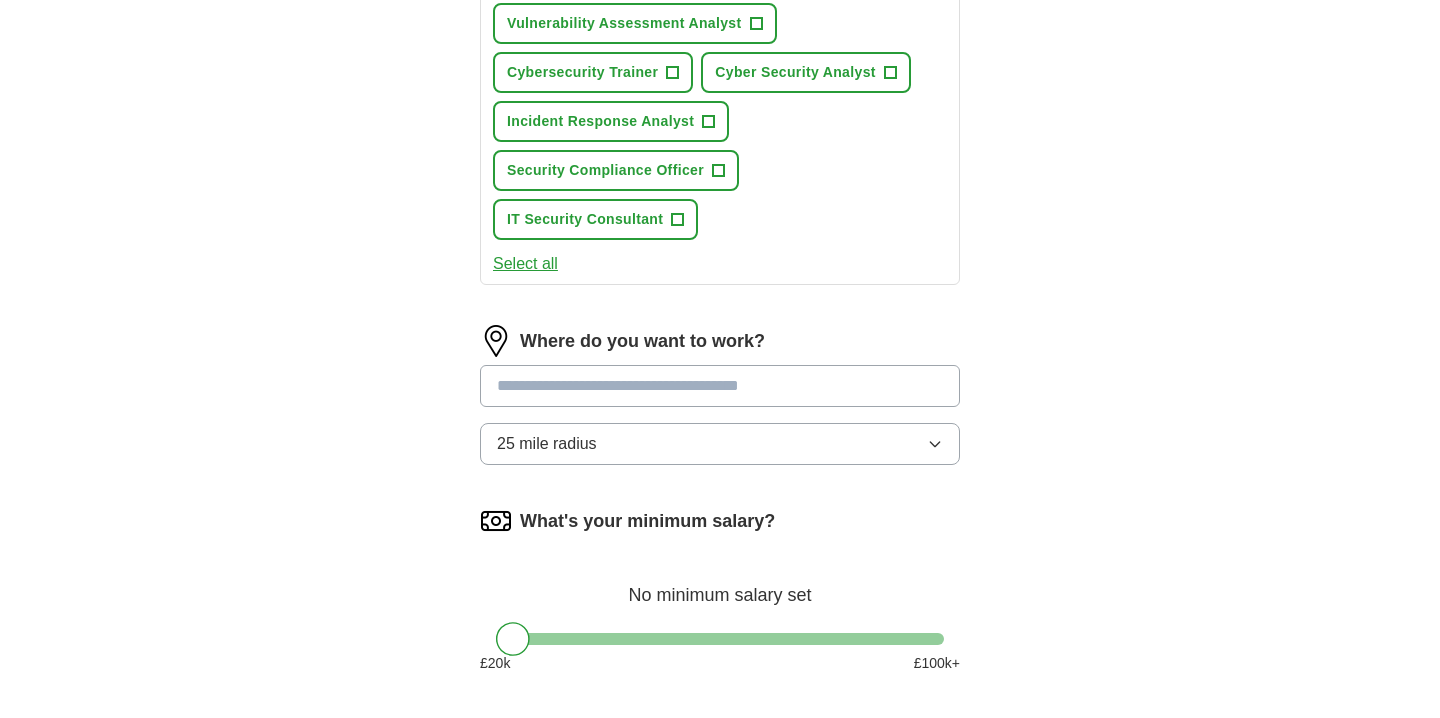 scroll, scrollTop: 900, scrollLeft: 0, axis: vertical 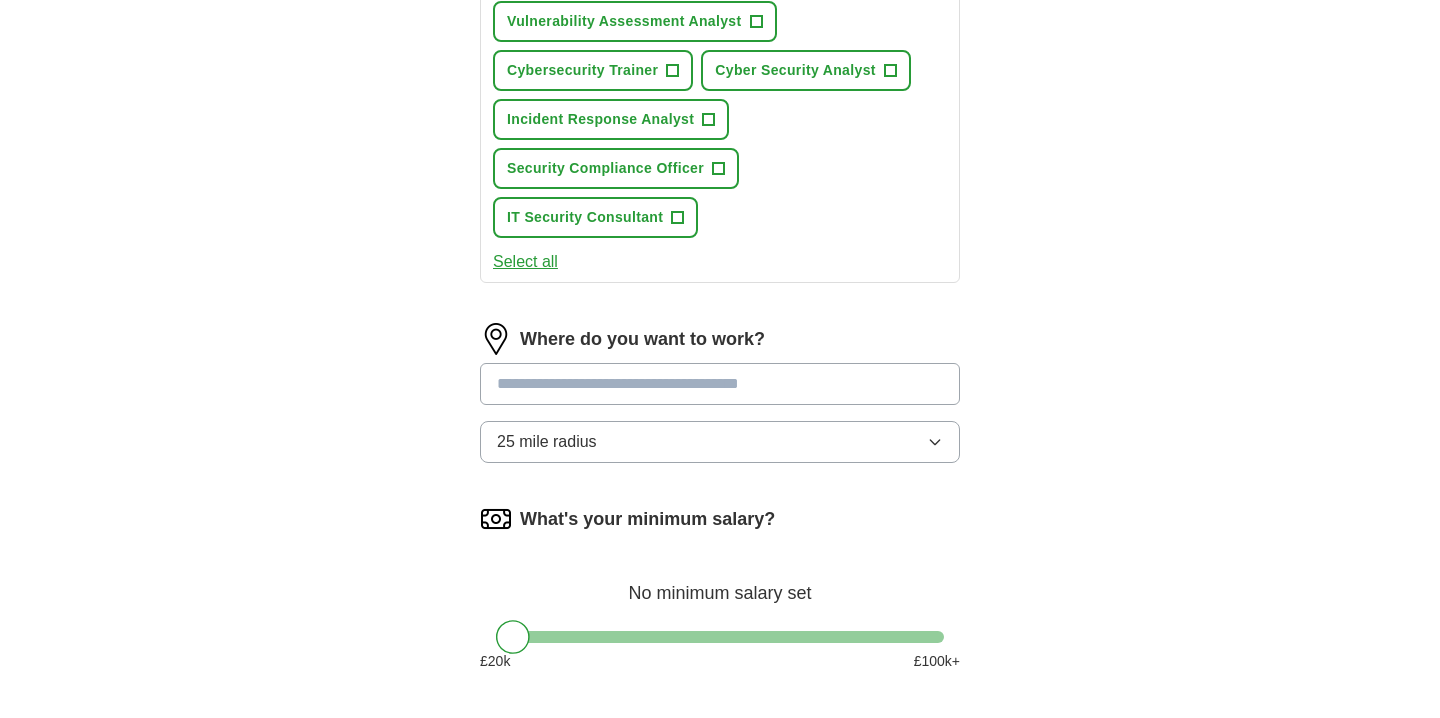 click at bounding box center (720, 384) 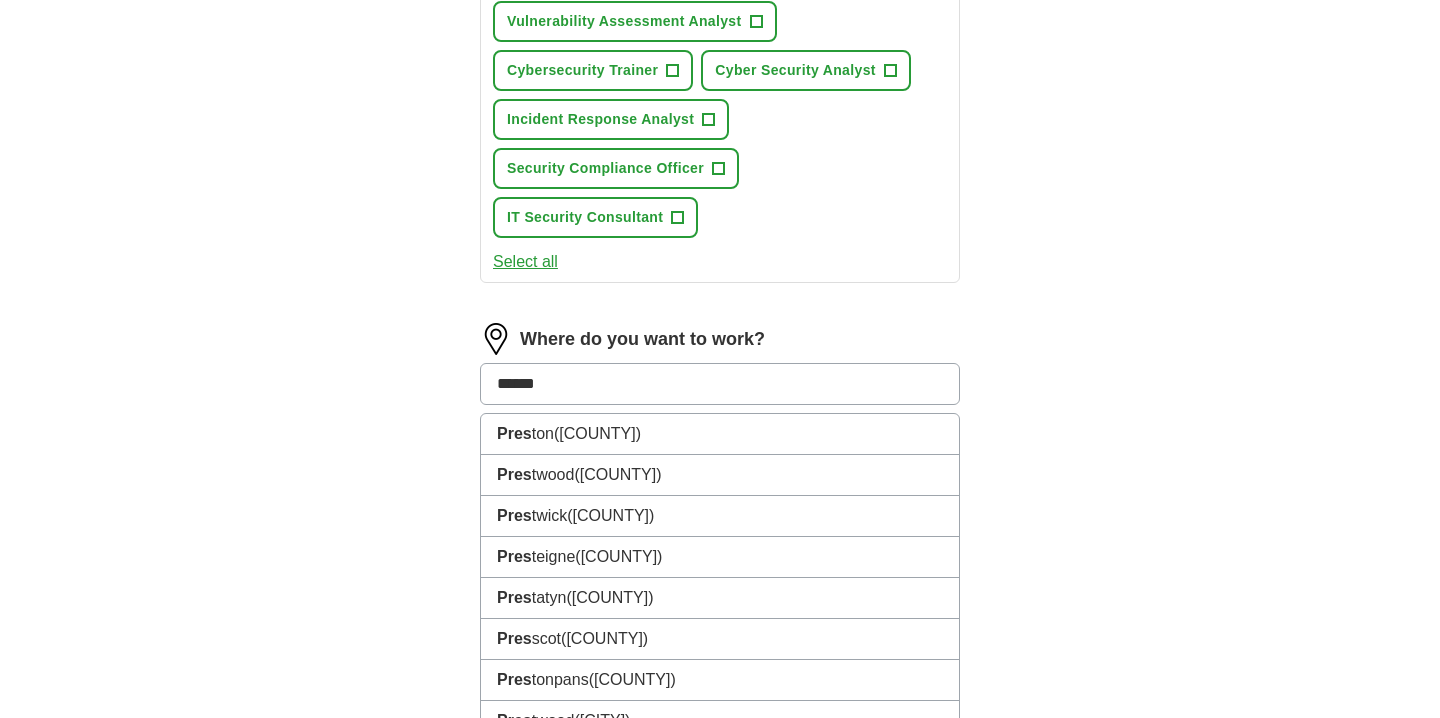 type on "*******" 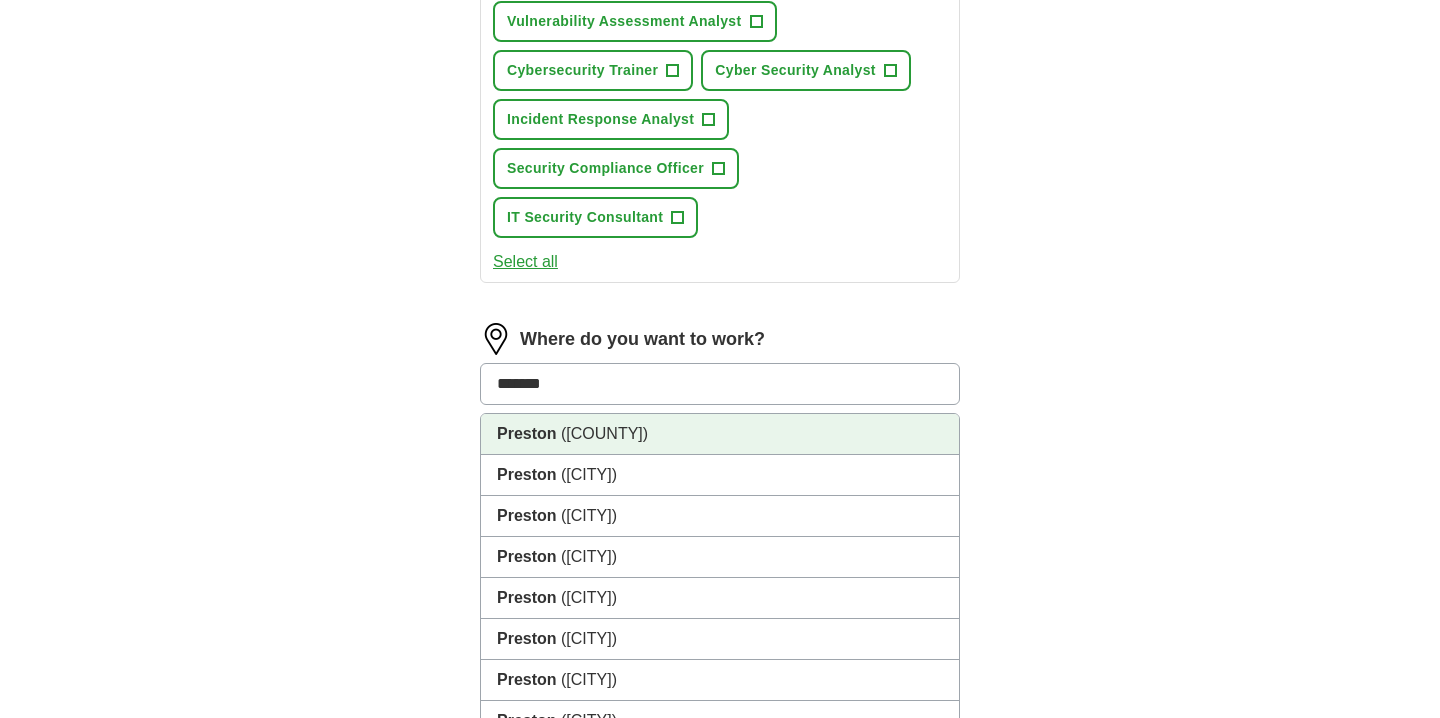 click on "([COUNTY])" at bounding box center [604, 433] 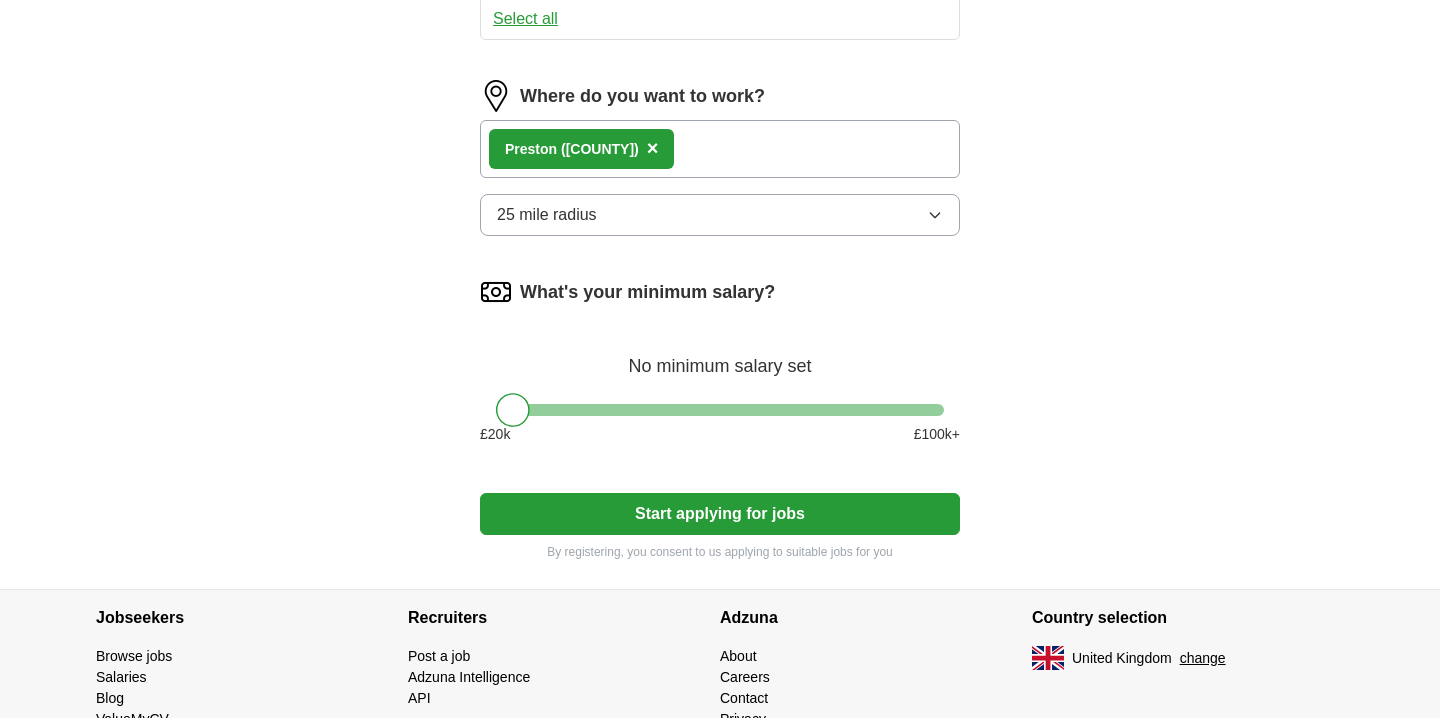scroll, scrollTop: 1170, scrollLeft: 0, axis: vertical 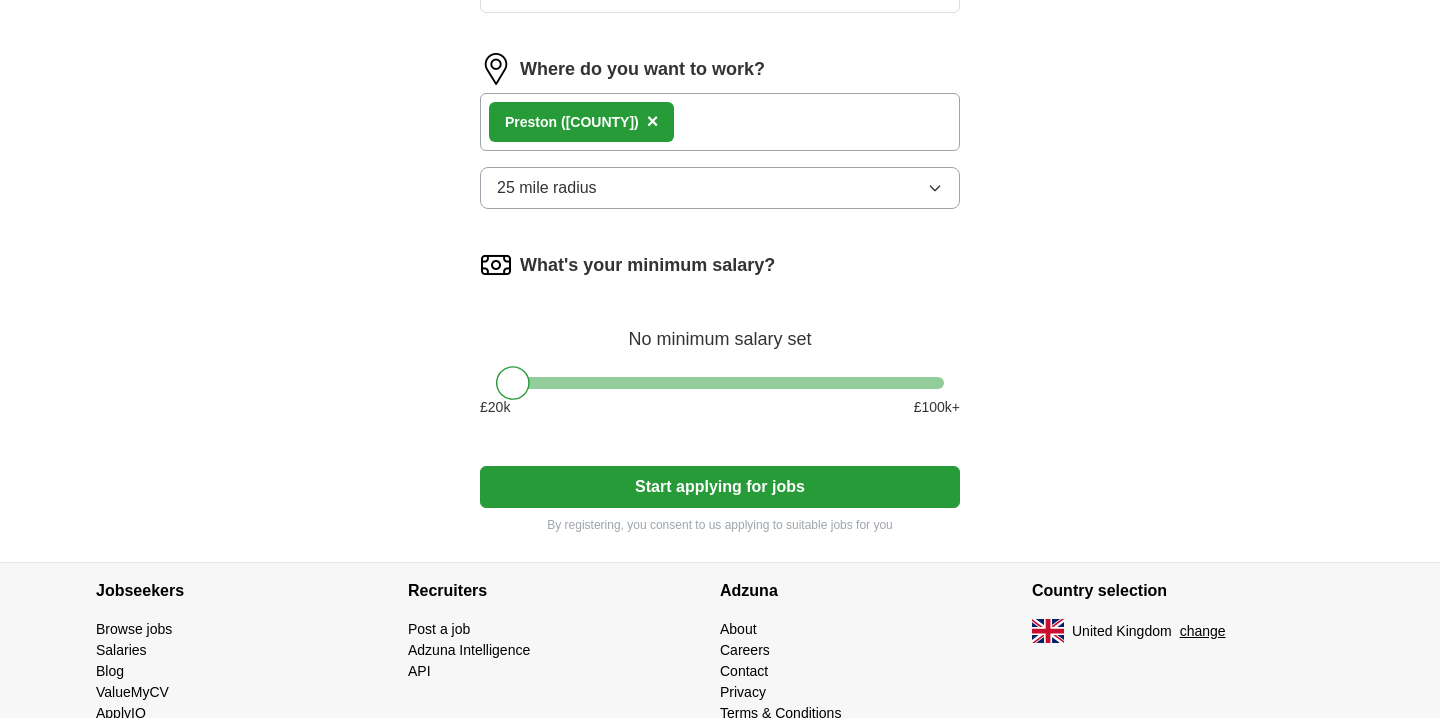 click at bounding box center [720, 383] 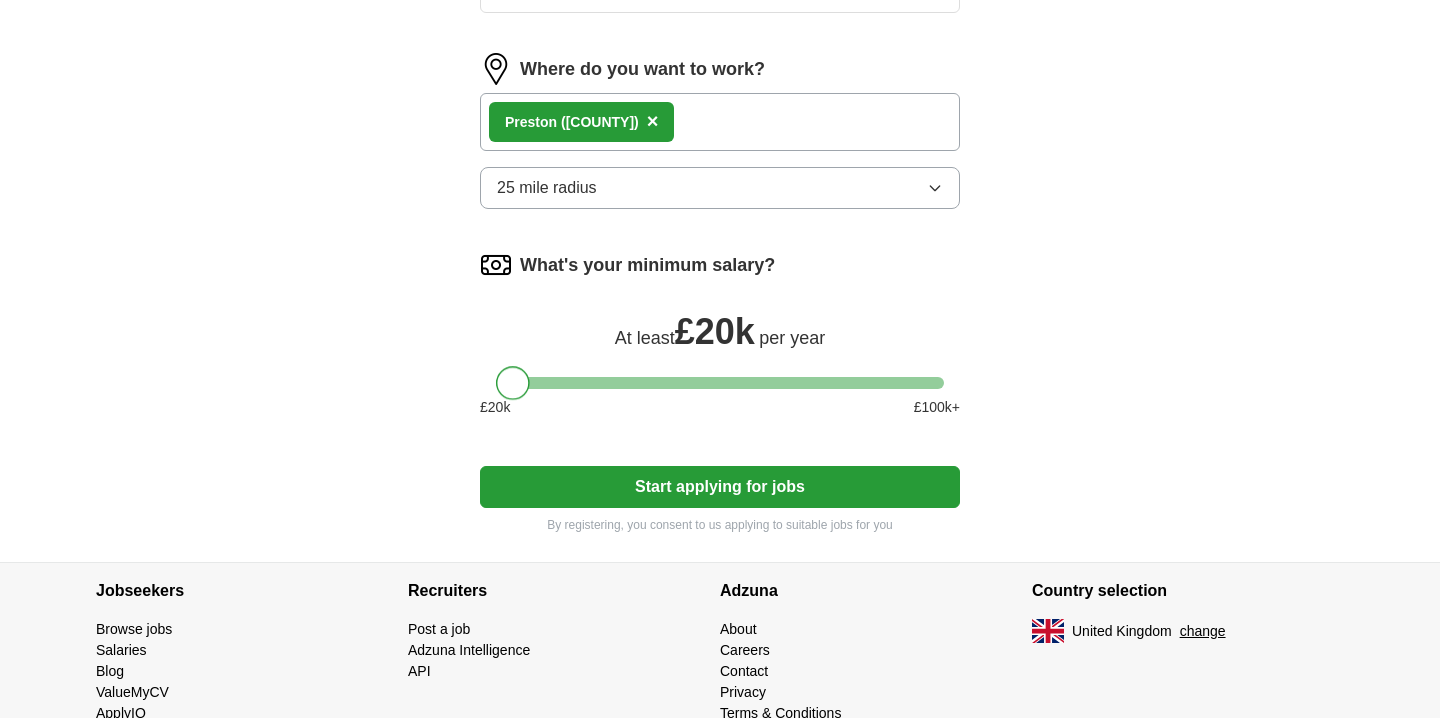 drag, startPoint x: 534, startPoint y: 378, endPoint x: 450, endPoint y: 378, distance: 84 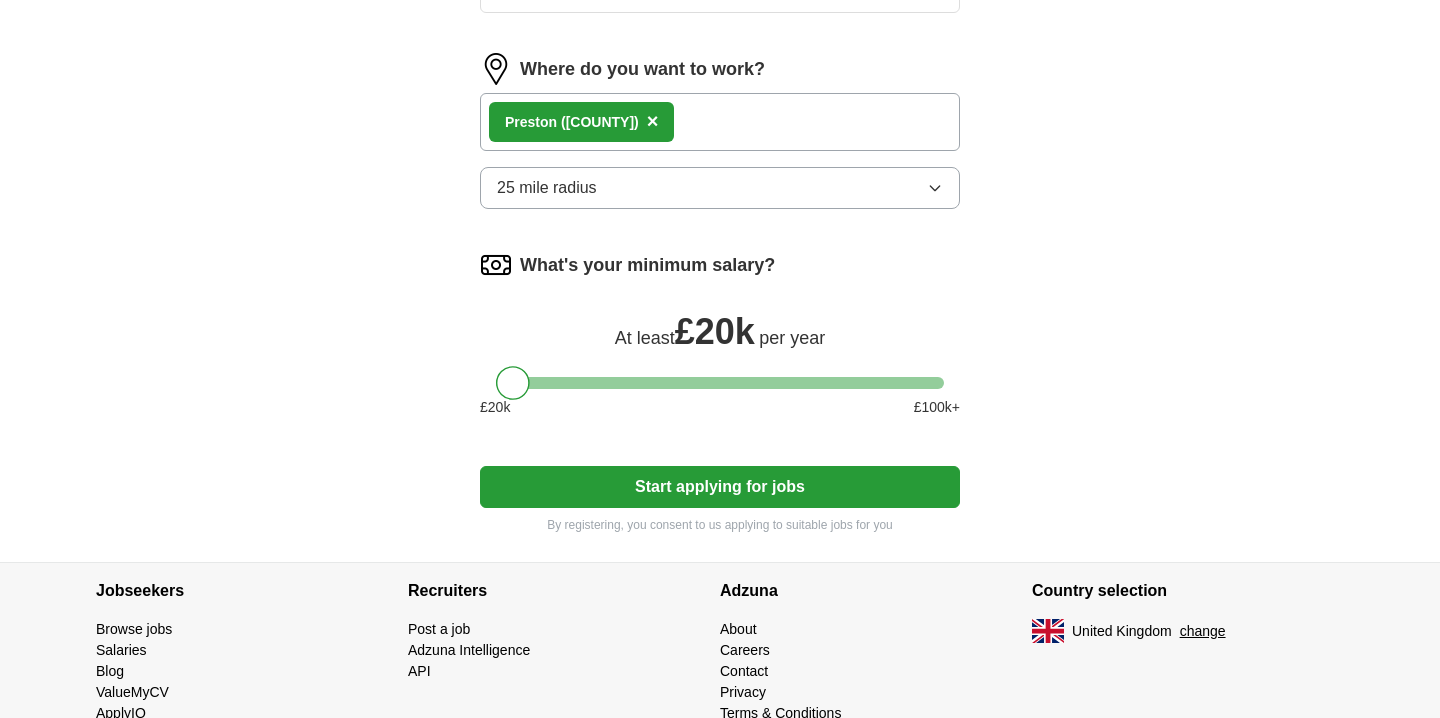 click on "25 mile radius" at bounding box center [547, 188] 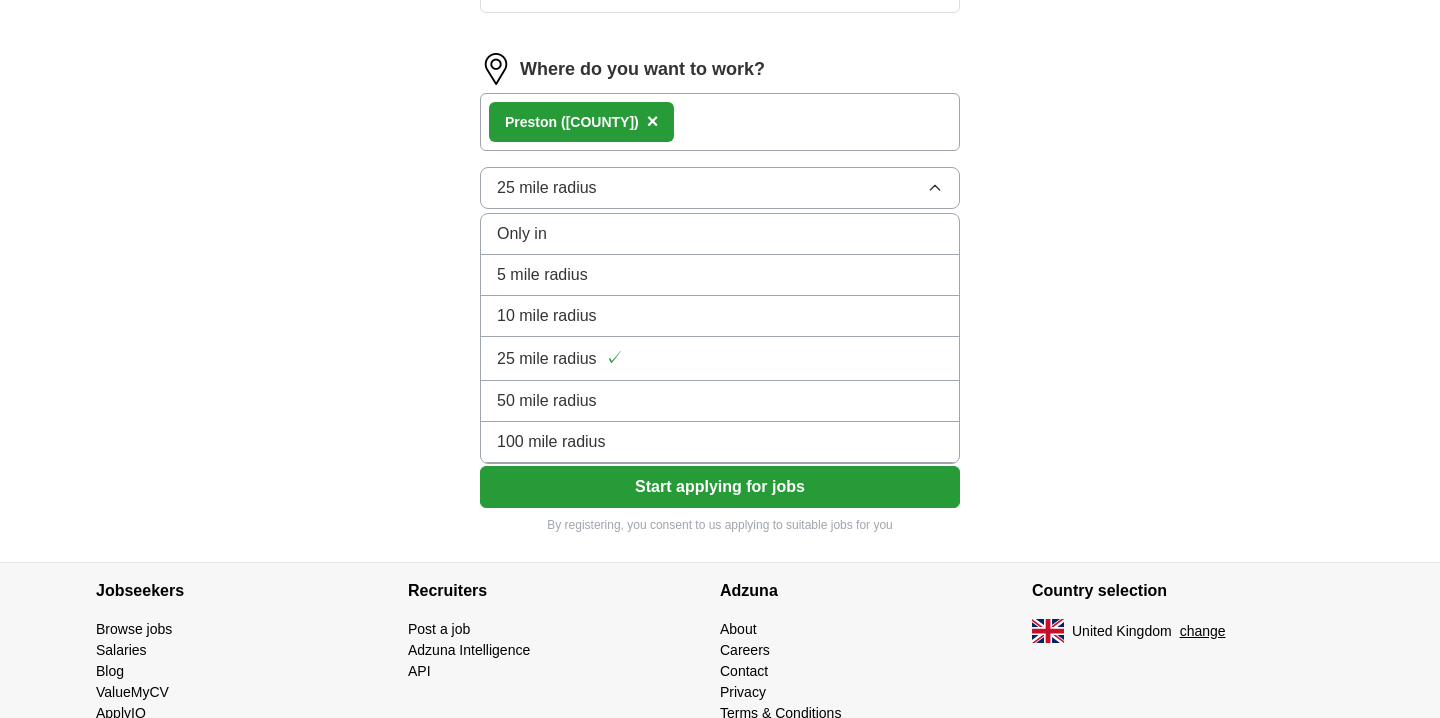 click on "10 mile radius" at bounding box center [720, 316] 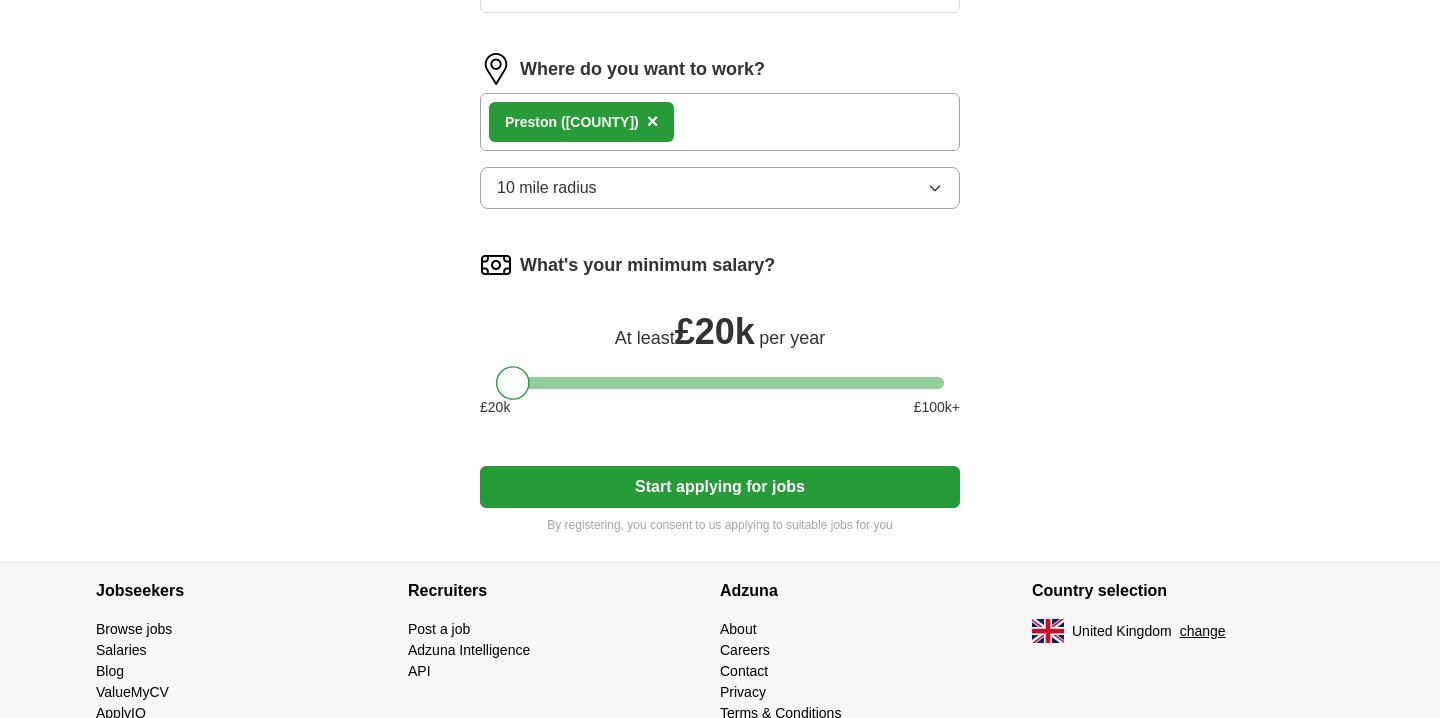 click on "Start applying for jobs" at bounding box center [720, 487] 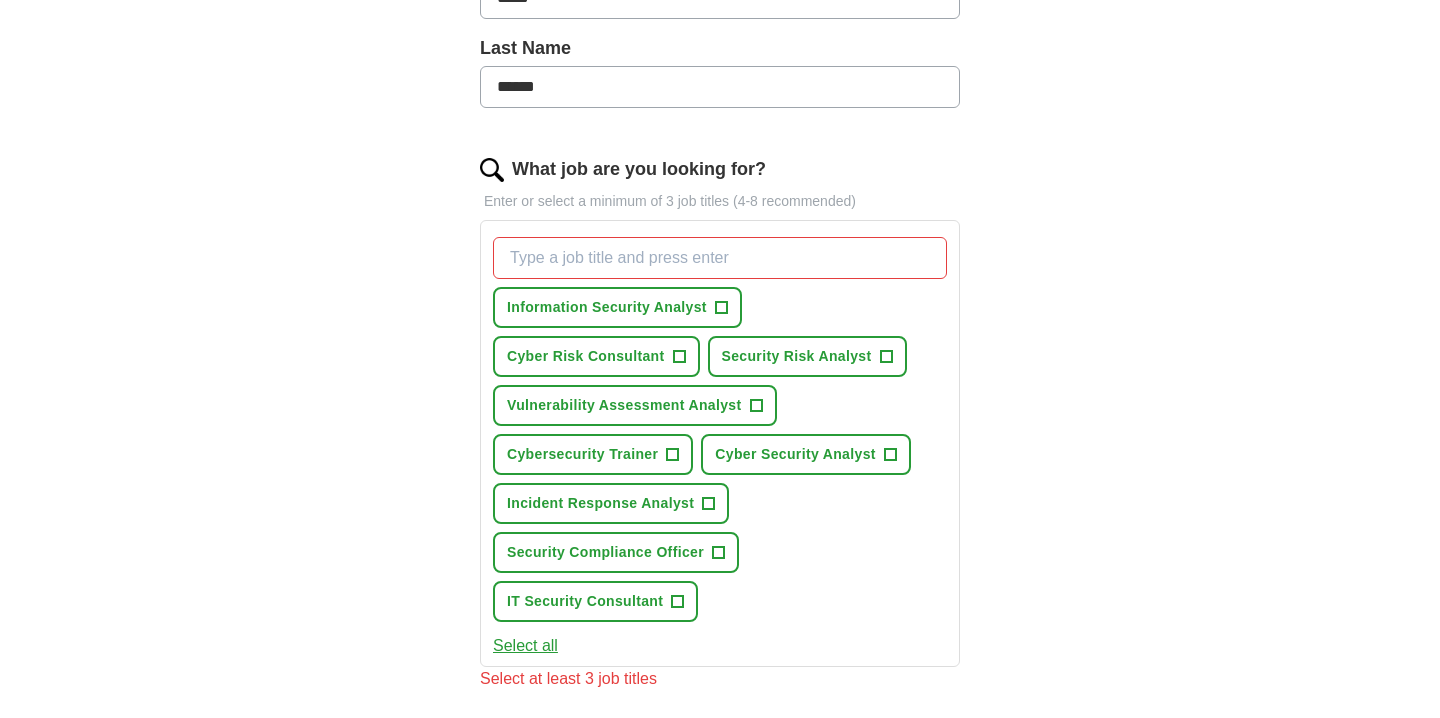 scroll, scrollTop: 533, scrollLeft: 0, axis: vertical 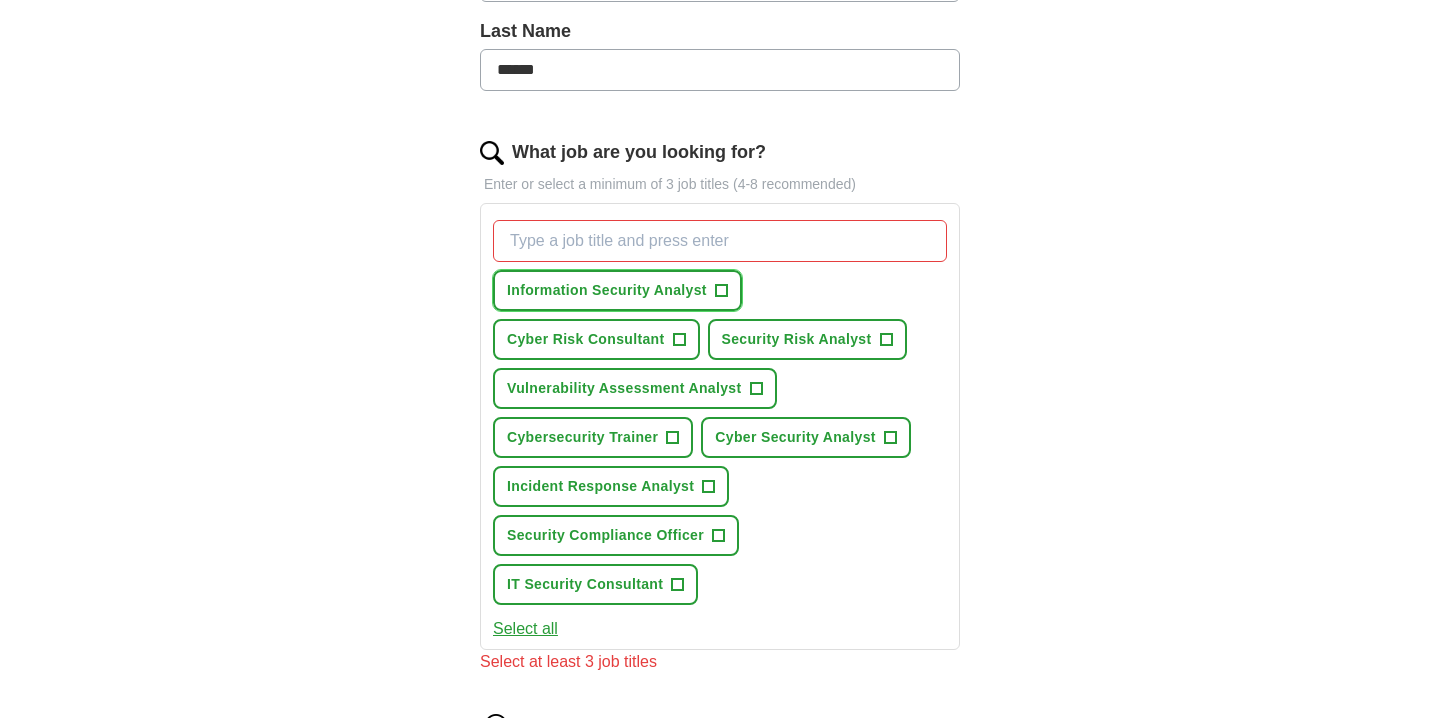 click on "Information Security Analyst" at bounding box center (607, 290) 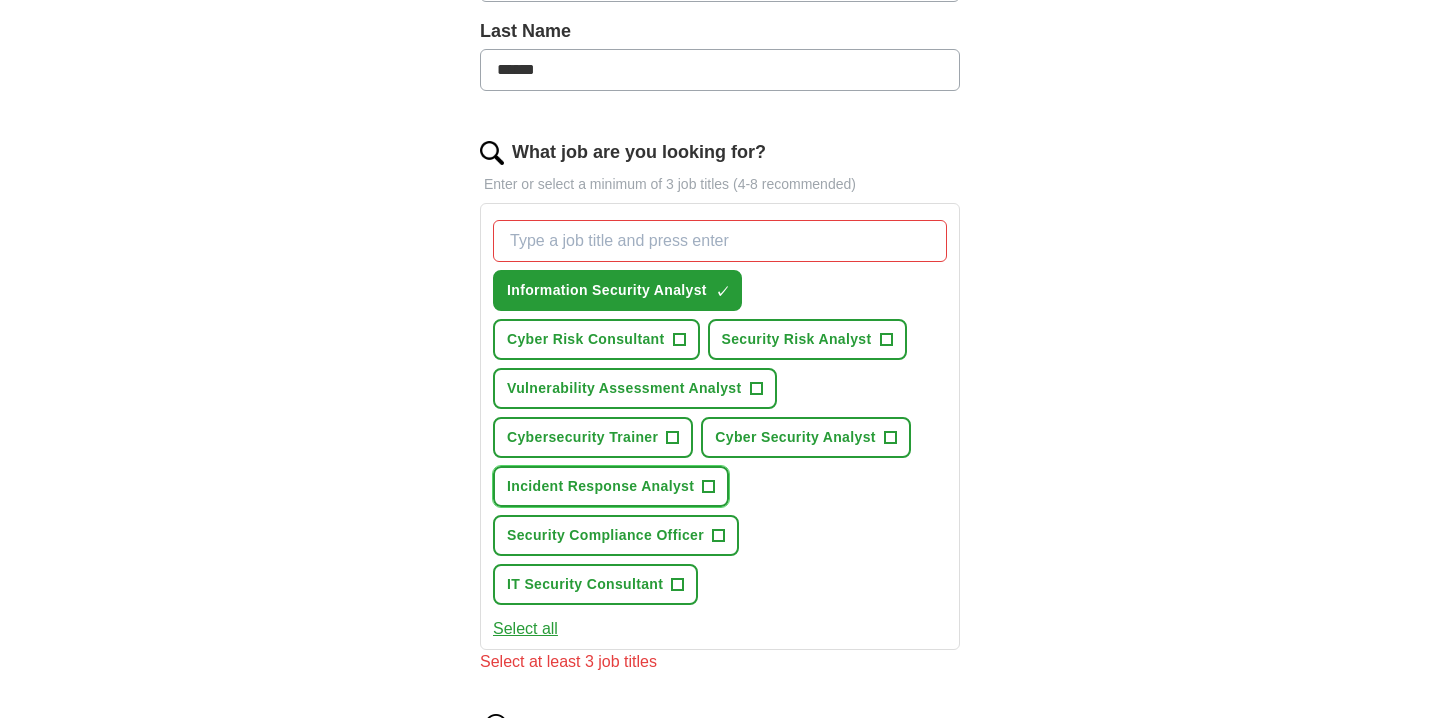 click on "Incident Response Analyst" at bounding box center (600, 486) 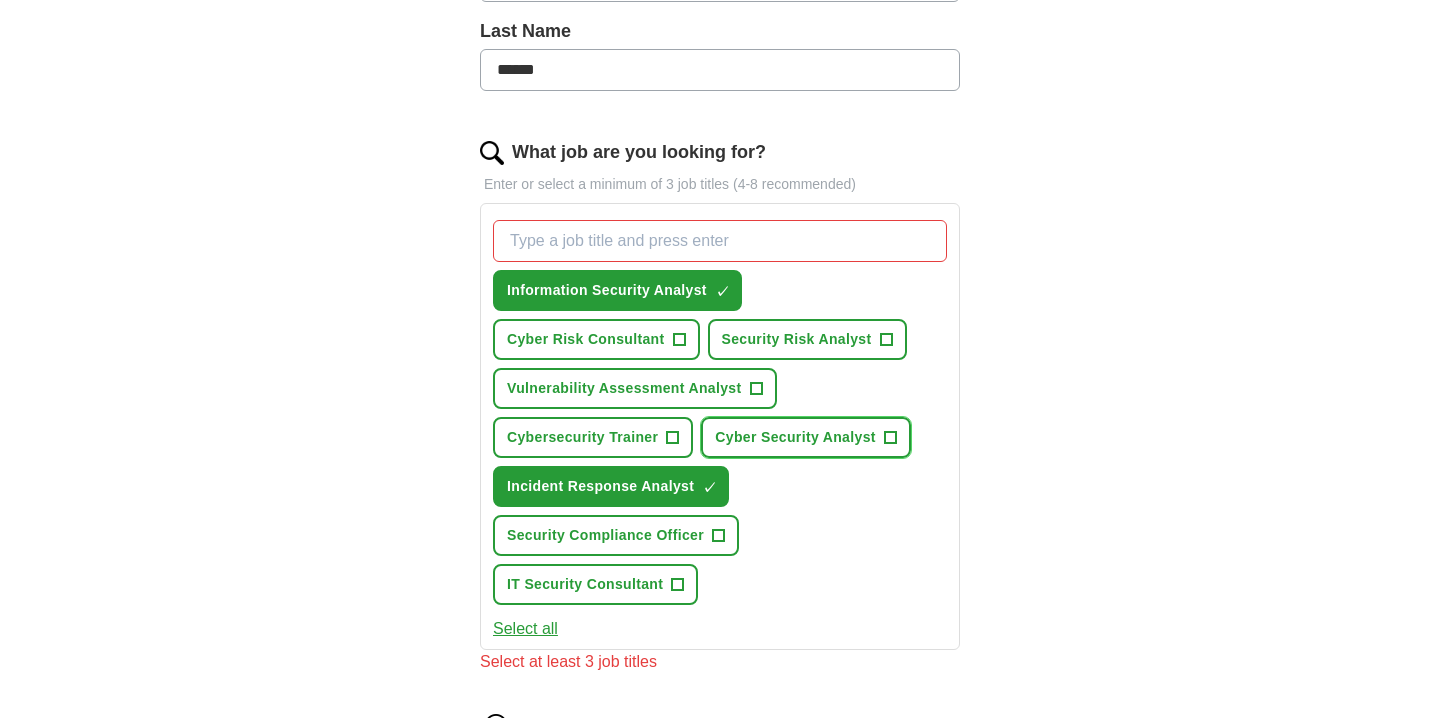 click on "Cyber Security Analyst" at bounding box center (795, 437) 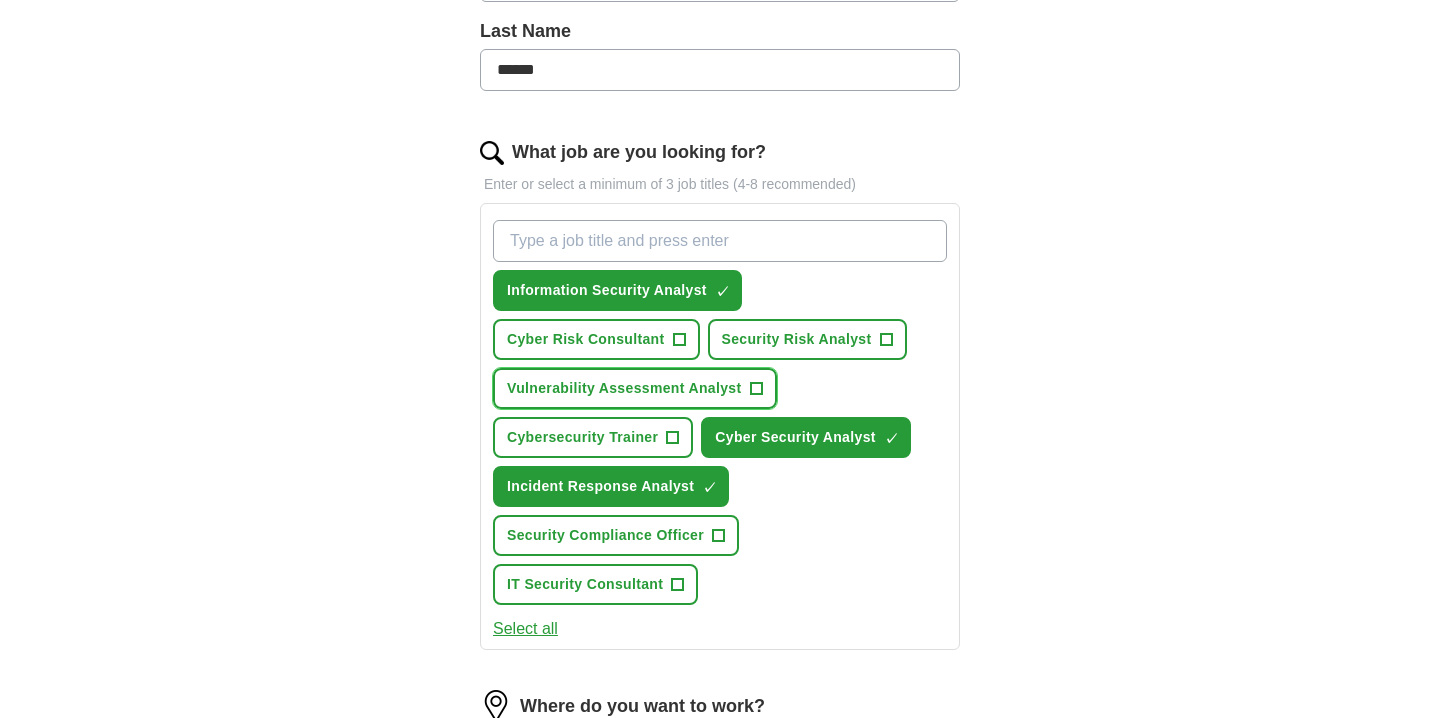 click on "Vulnerability Assessment Analyst +" at bounding box center (635, 388) 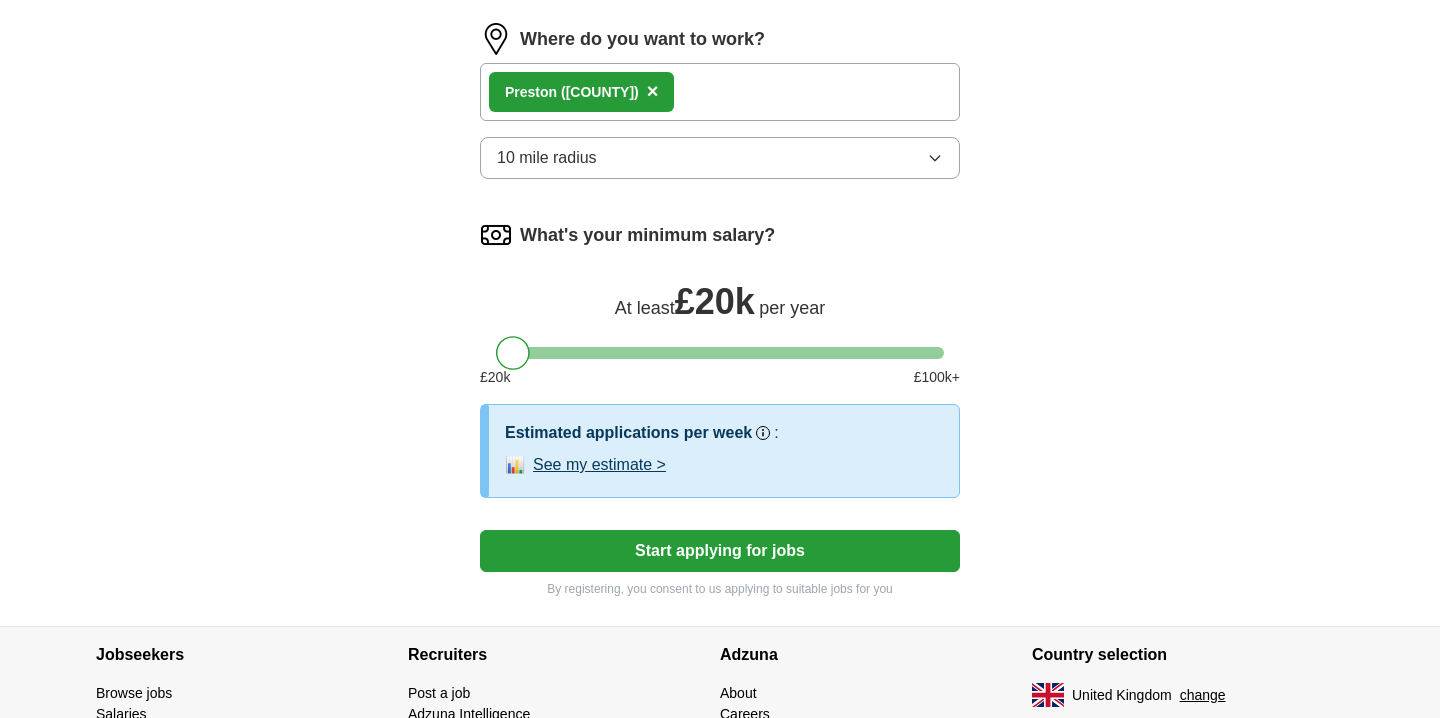 scroll, scrollTop: 1204, scrollLeft: 0, axis: vertical 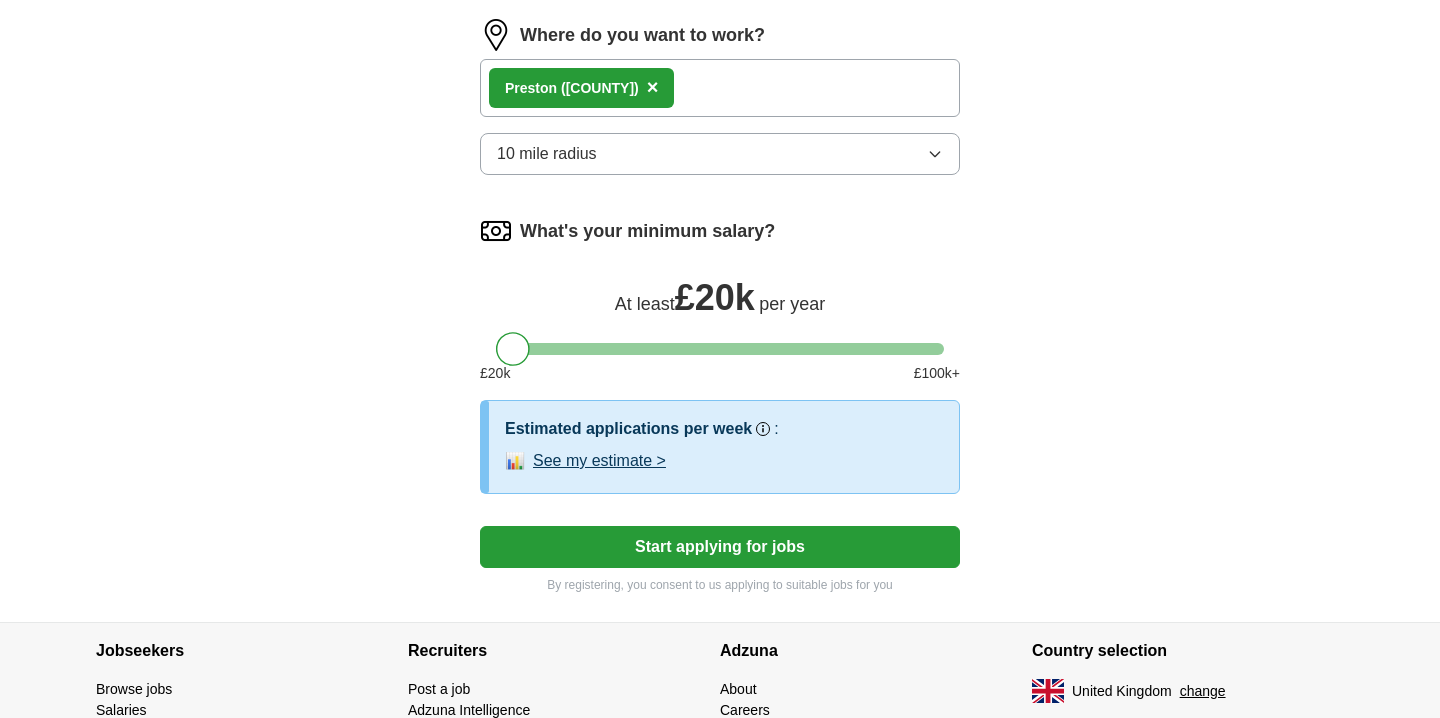 click on "Start applying for jobs" at bounding box center [720, 547] 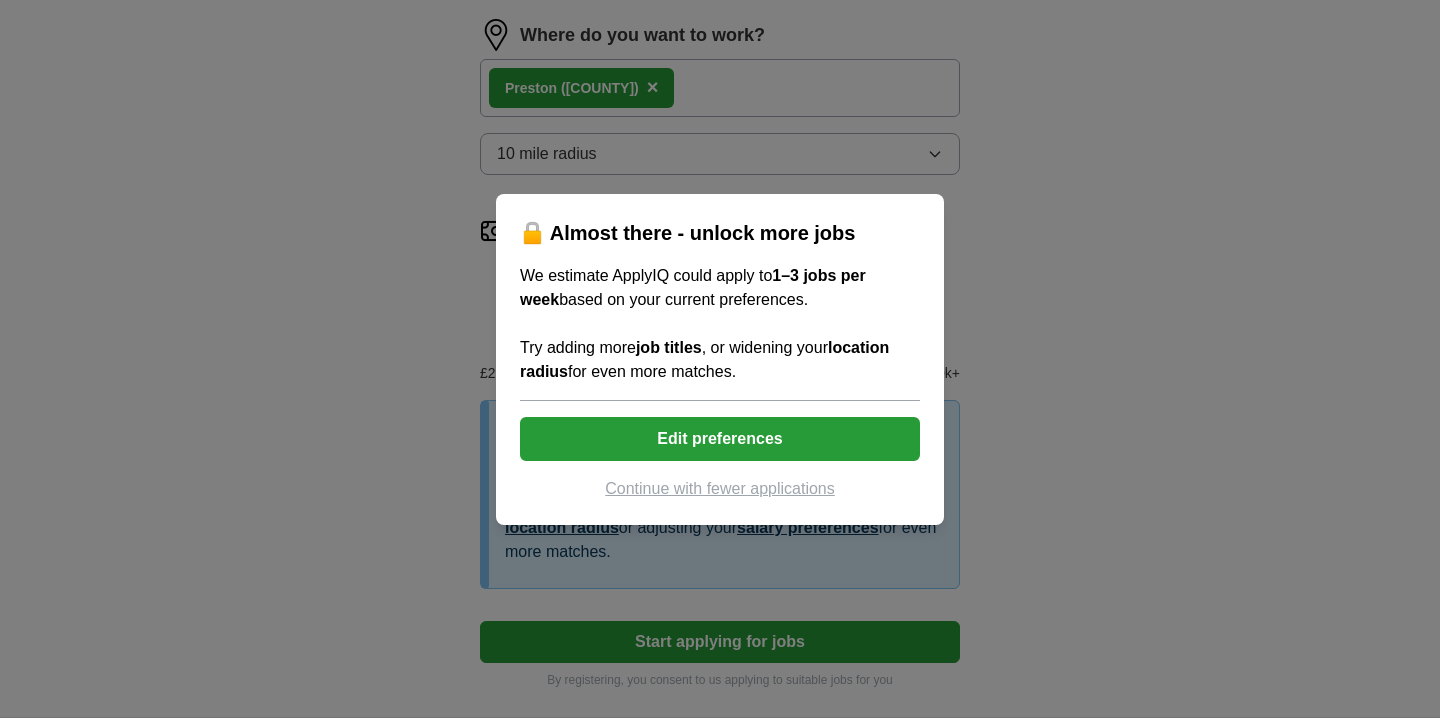 click on "Continue with fewer applications" at bounding box center [720, 489] 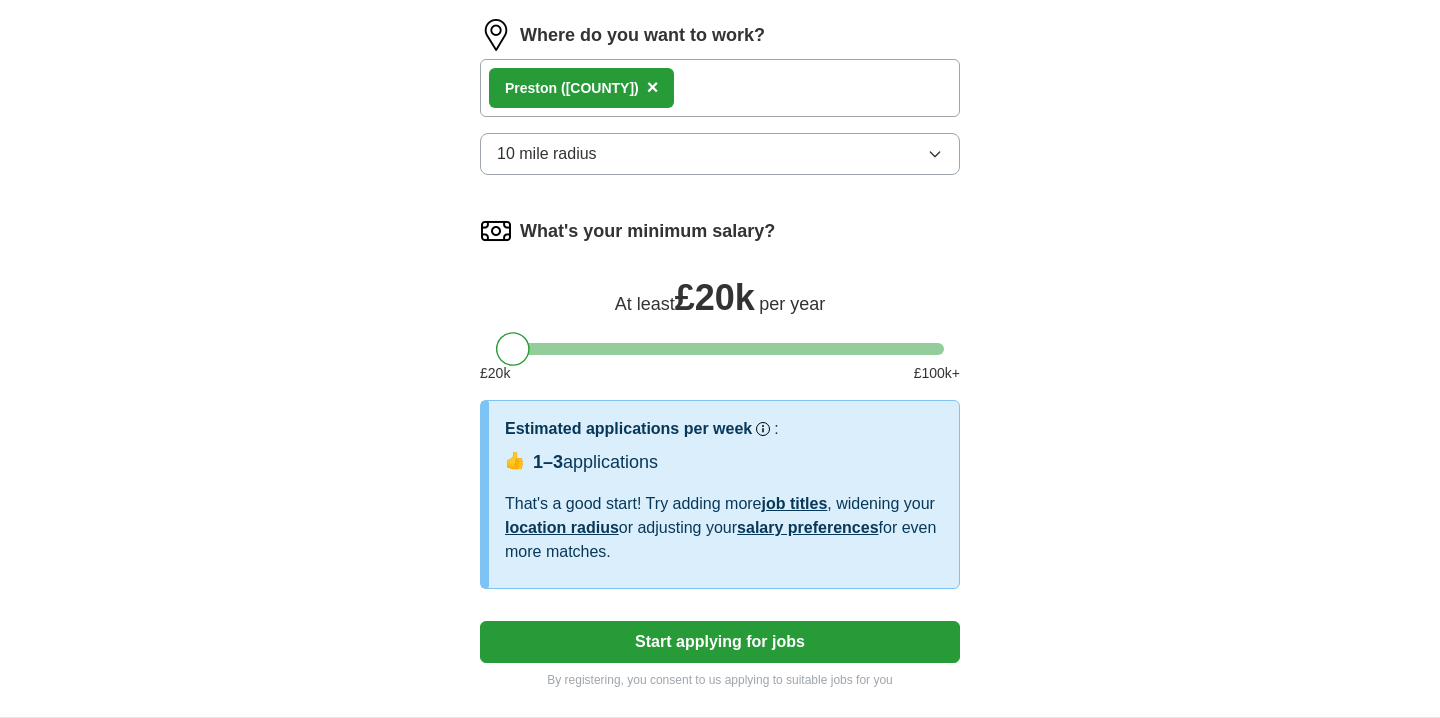 select on "**" 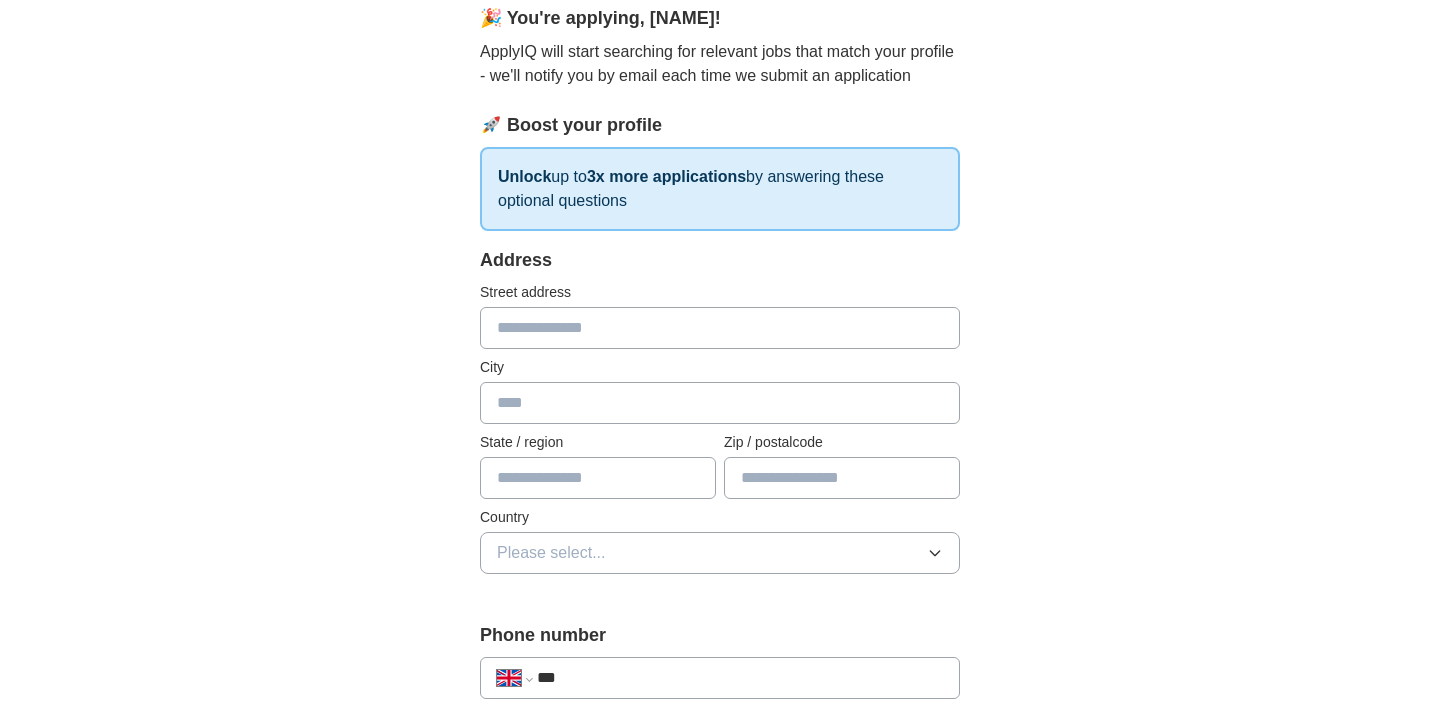 scroll, scrollTop: 195, scrollLeft: 0, axis: vertical 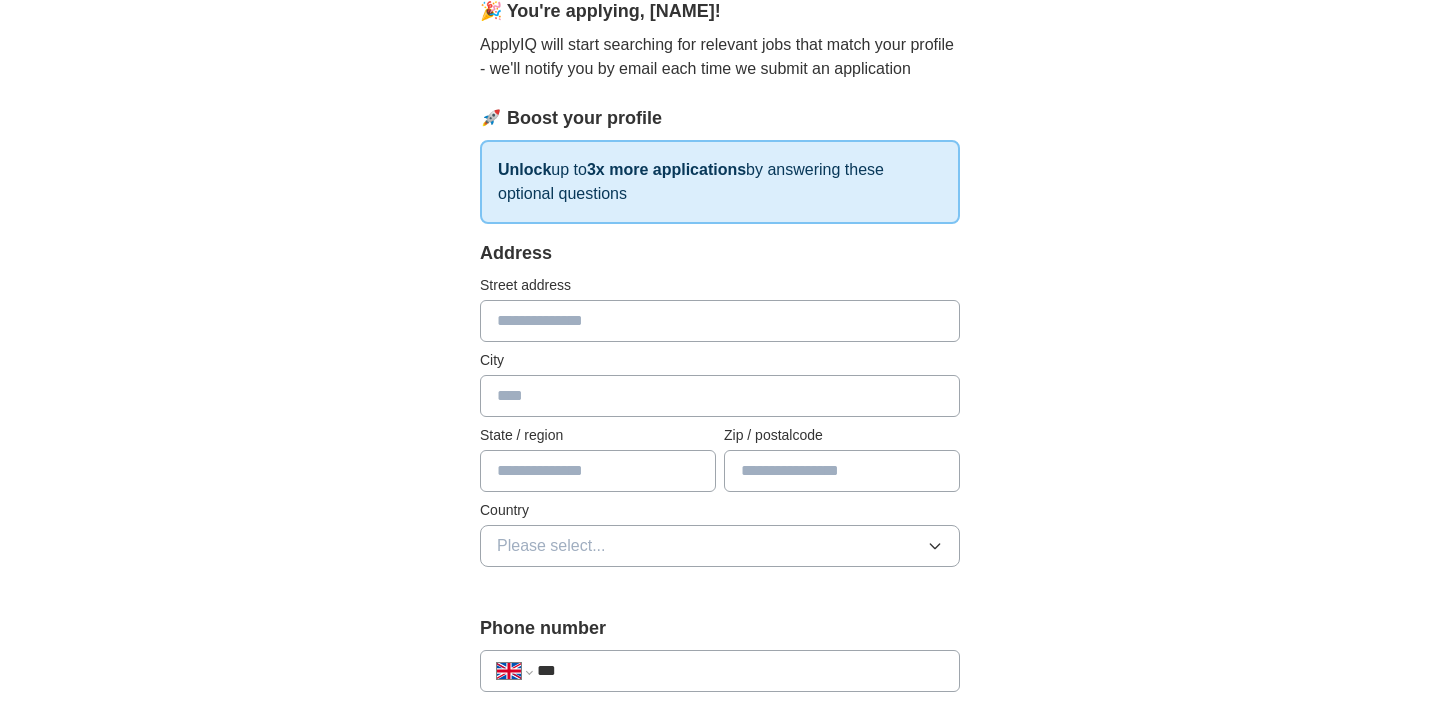 click at bounding box center [720, 321] 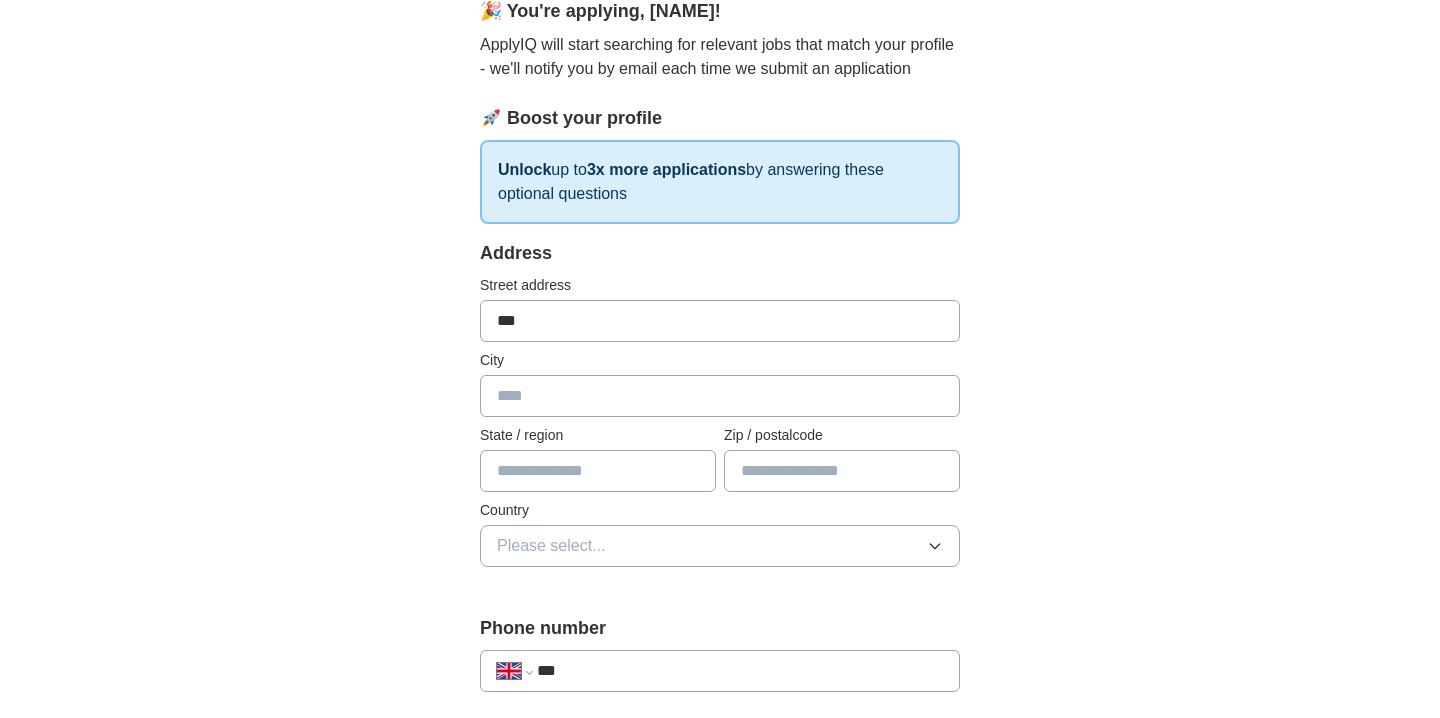 type on "*******" 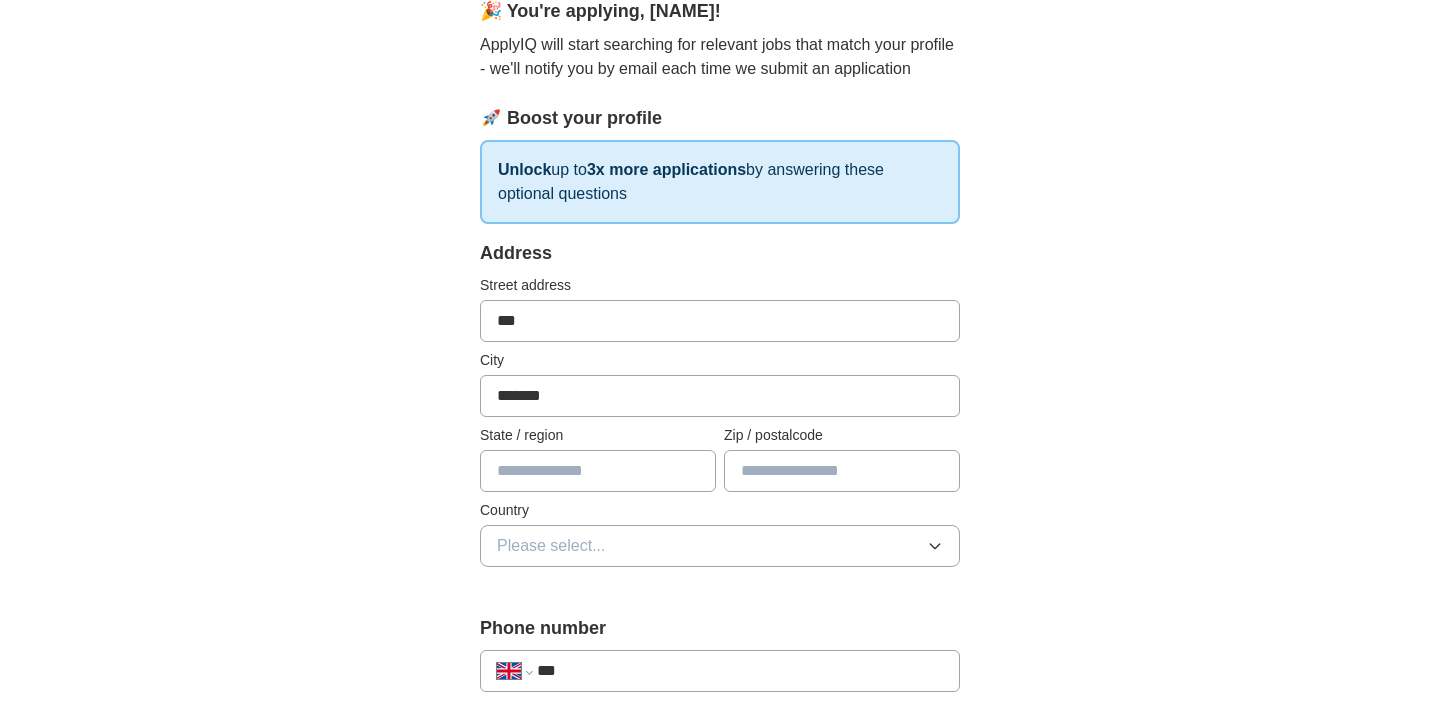 type on "**********" 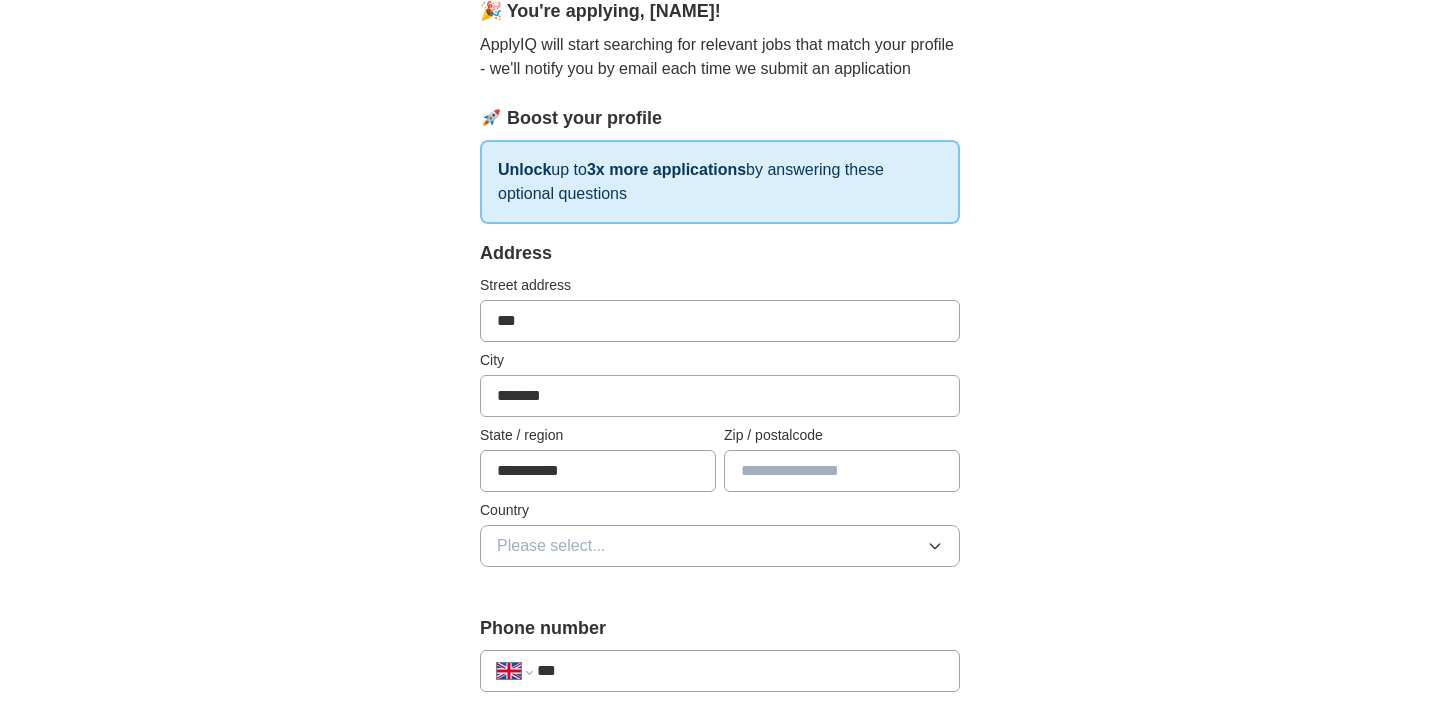 type on "*******" 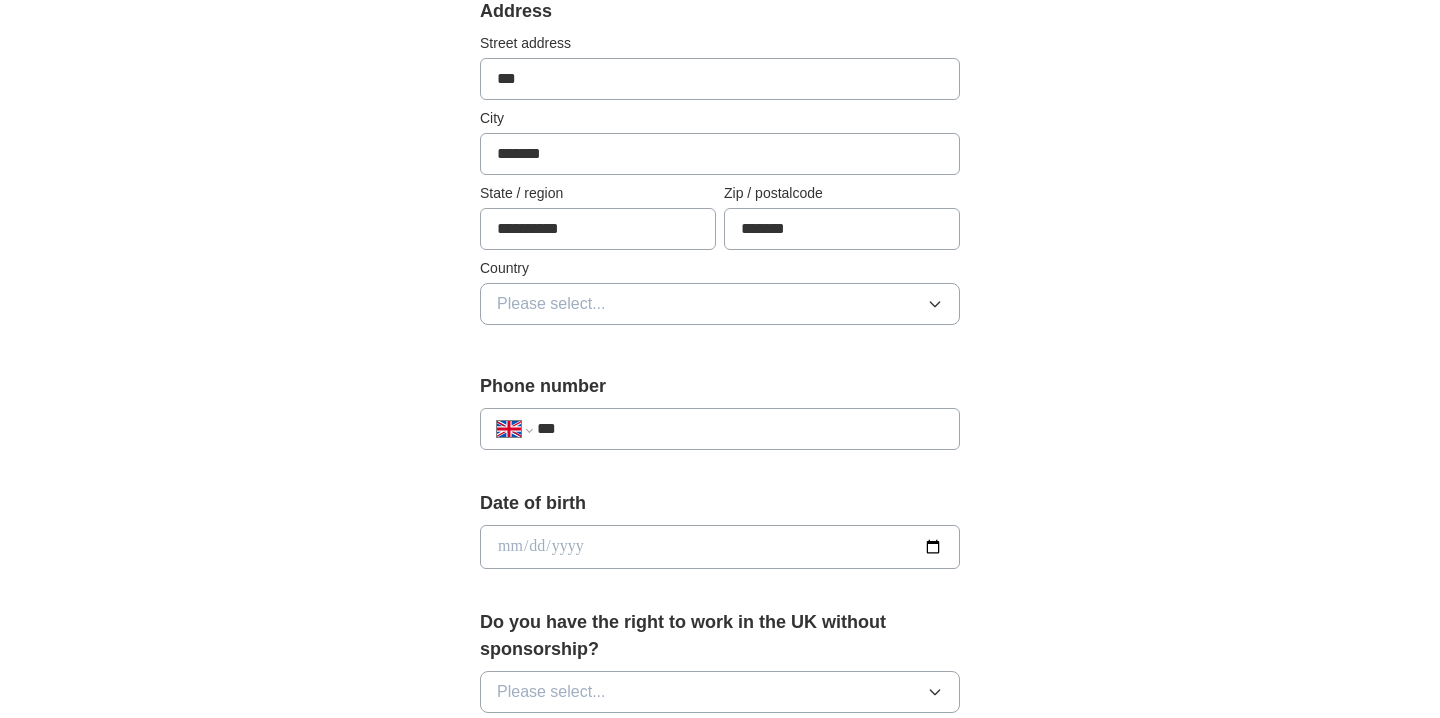 scroll, scrollTop: 445, scrollLeft: 0, axis: vertical 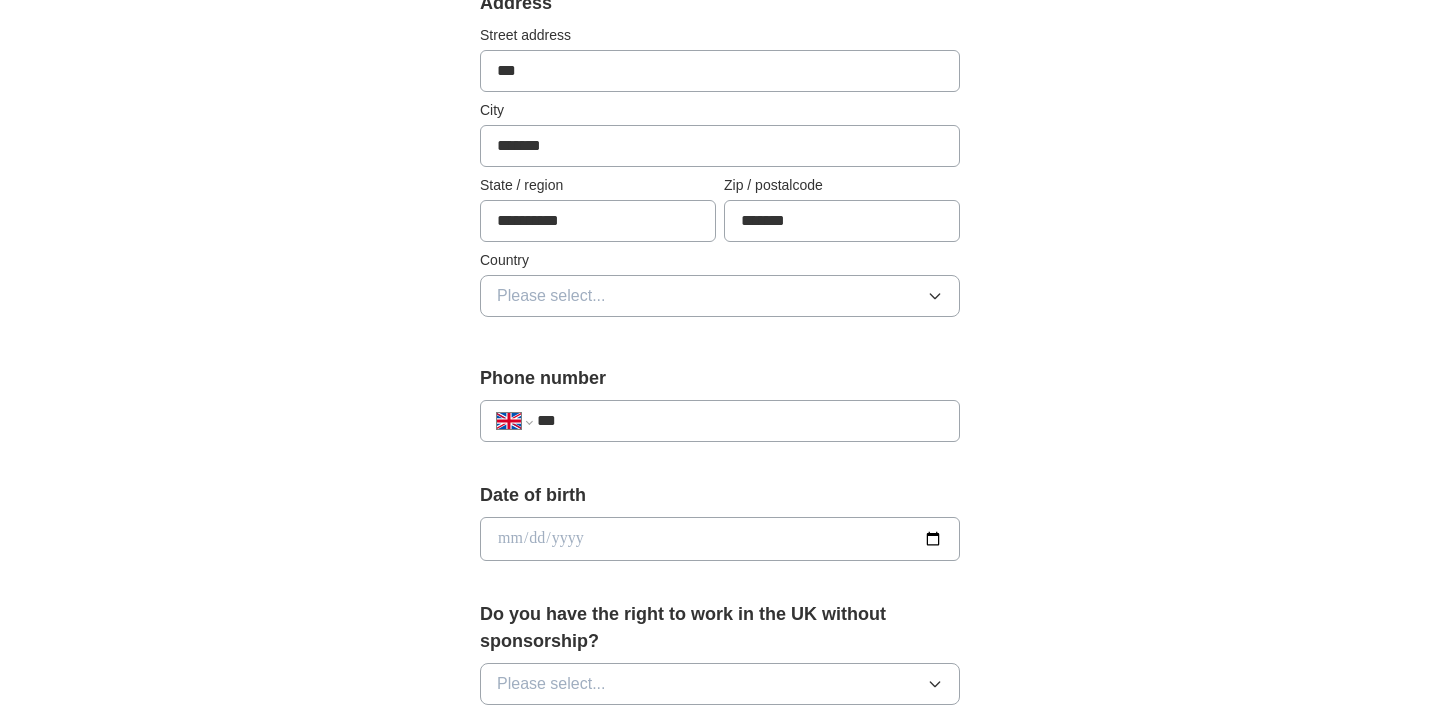 click at bounding box center [720, 539] 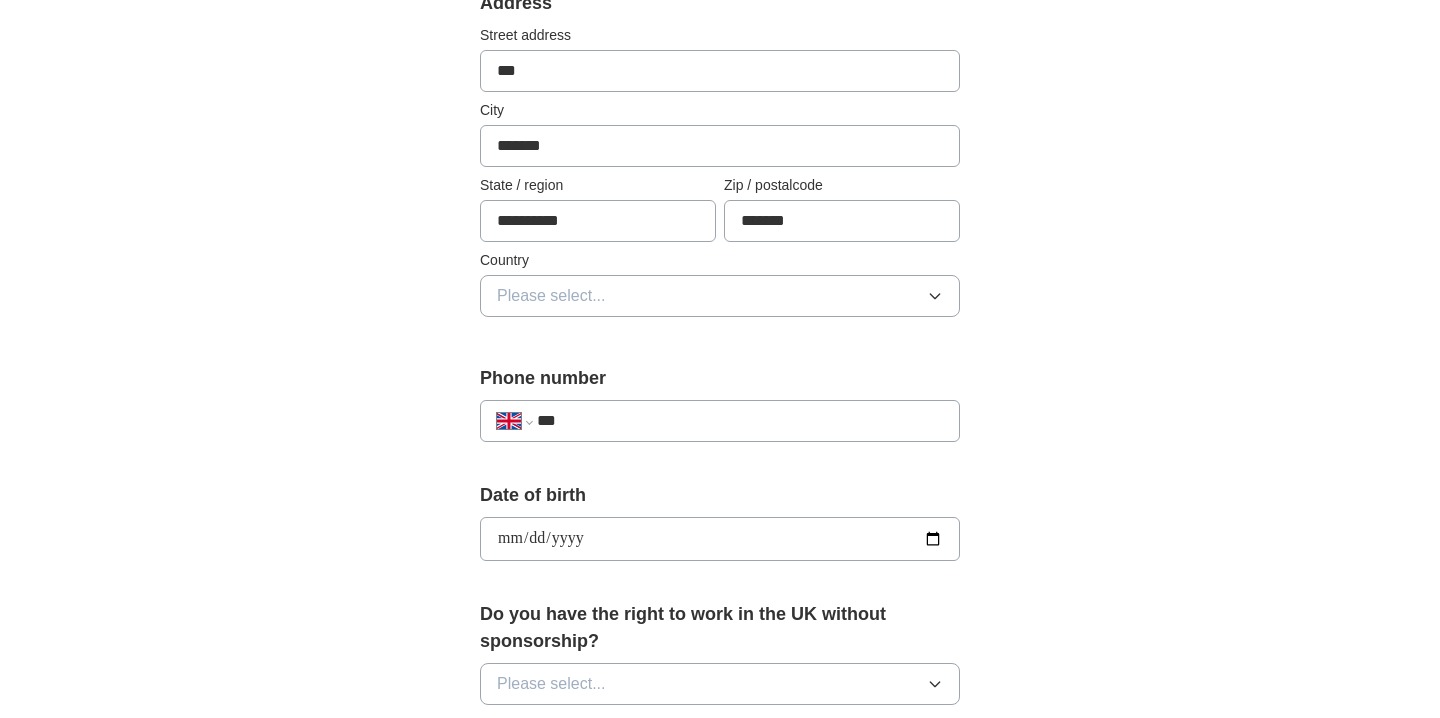 type on "**********" 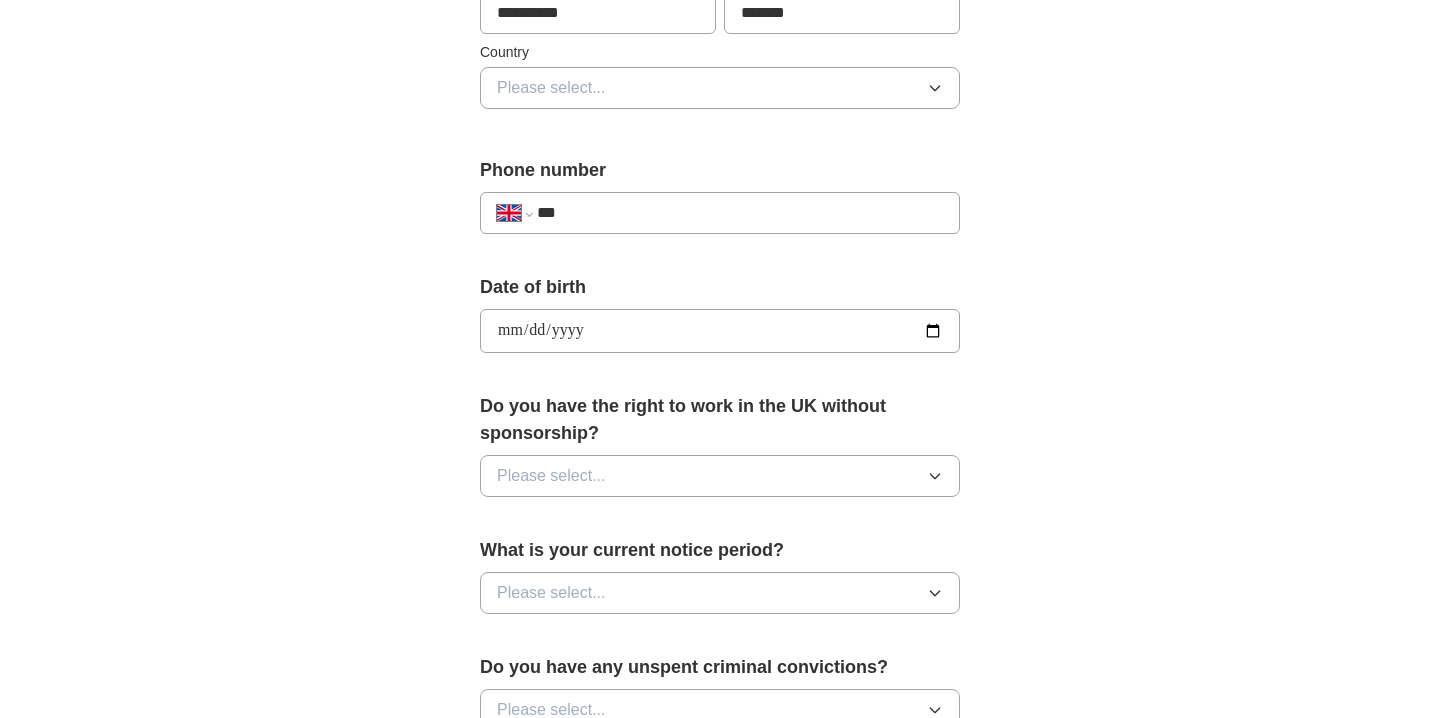 scroll, scrollTop: 673, scrollLeft: 0, axis: vertical 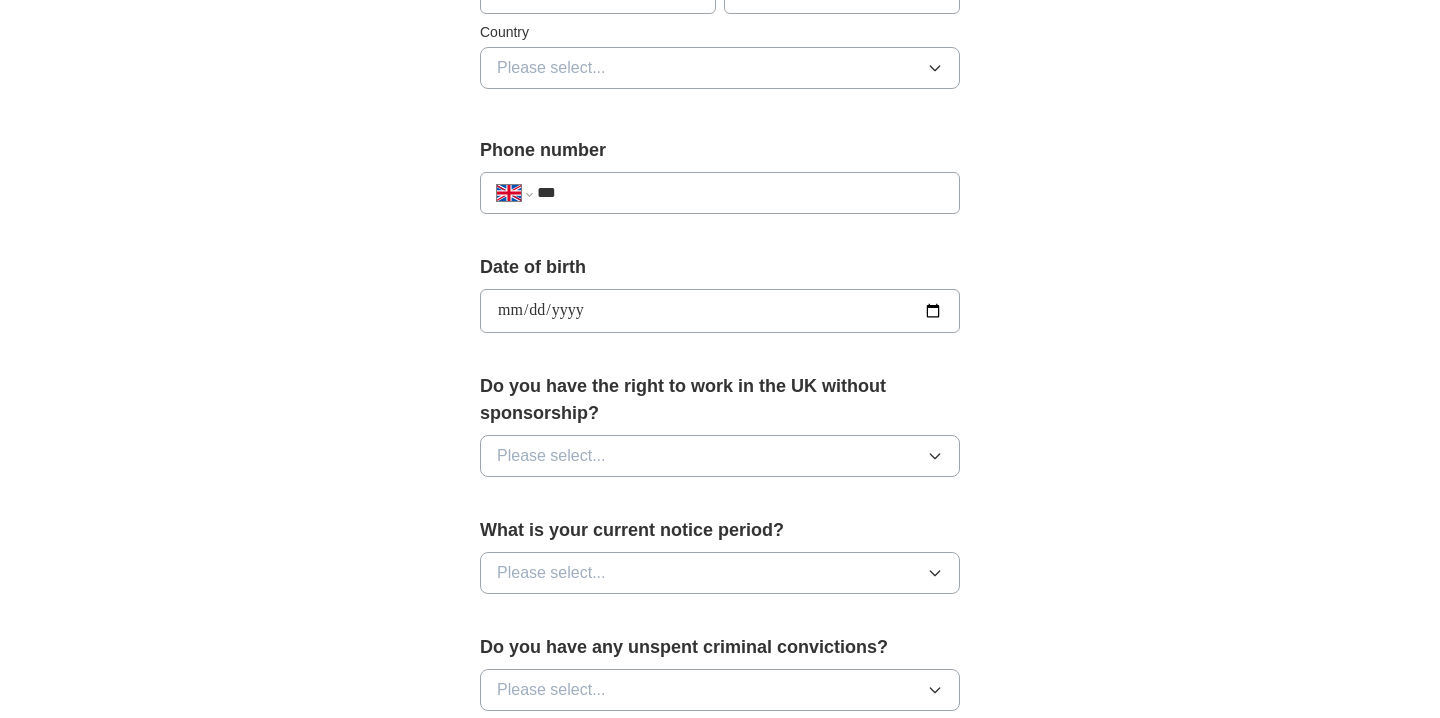 click on "Please select..." at bounding box center [720, 456] 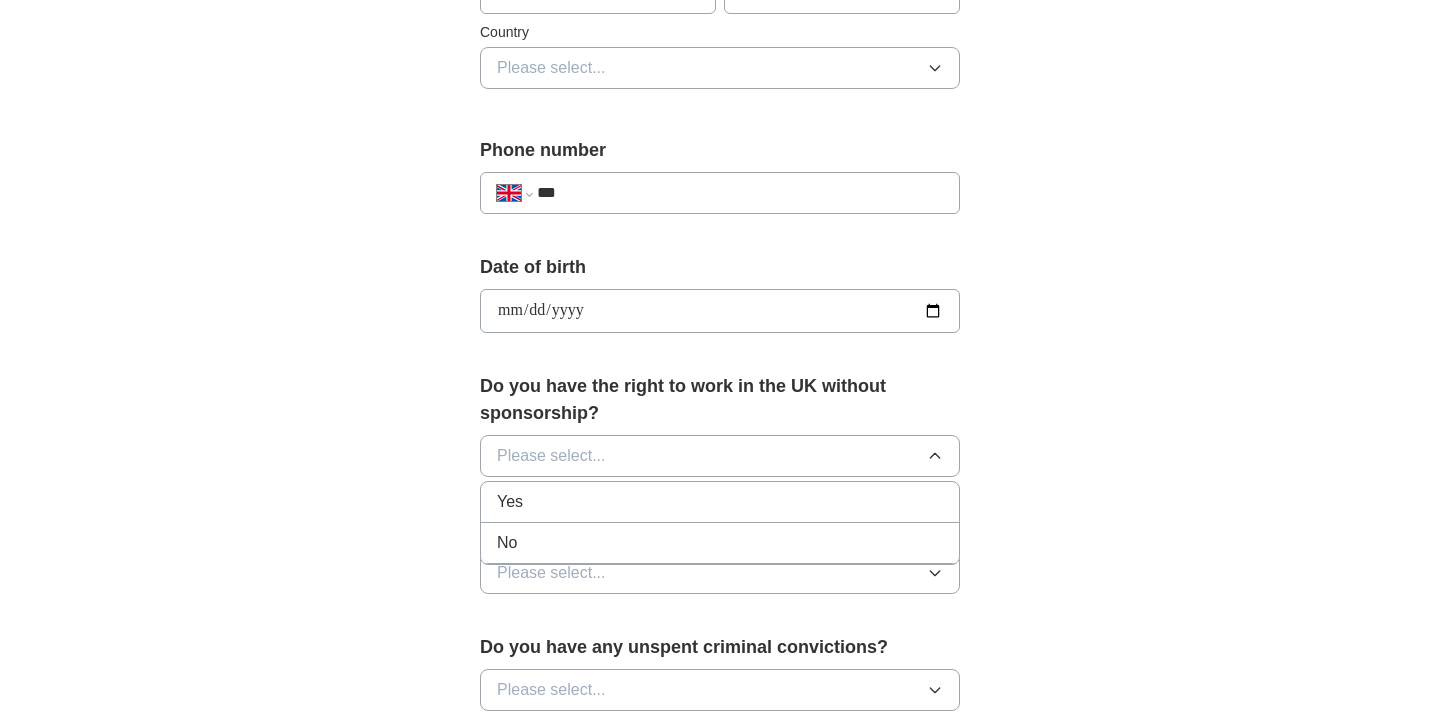 click on "Yes" at bounding box center [720, 502] 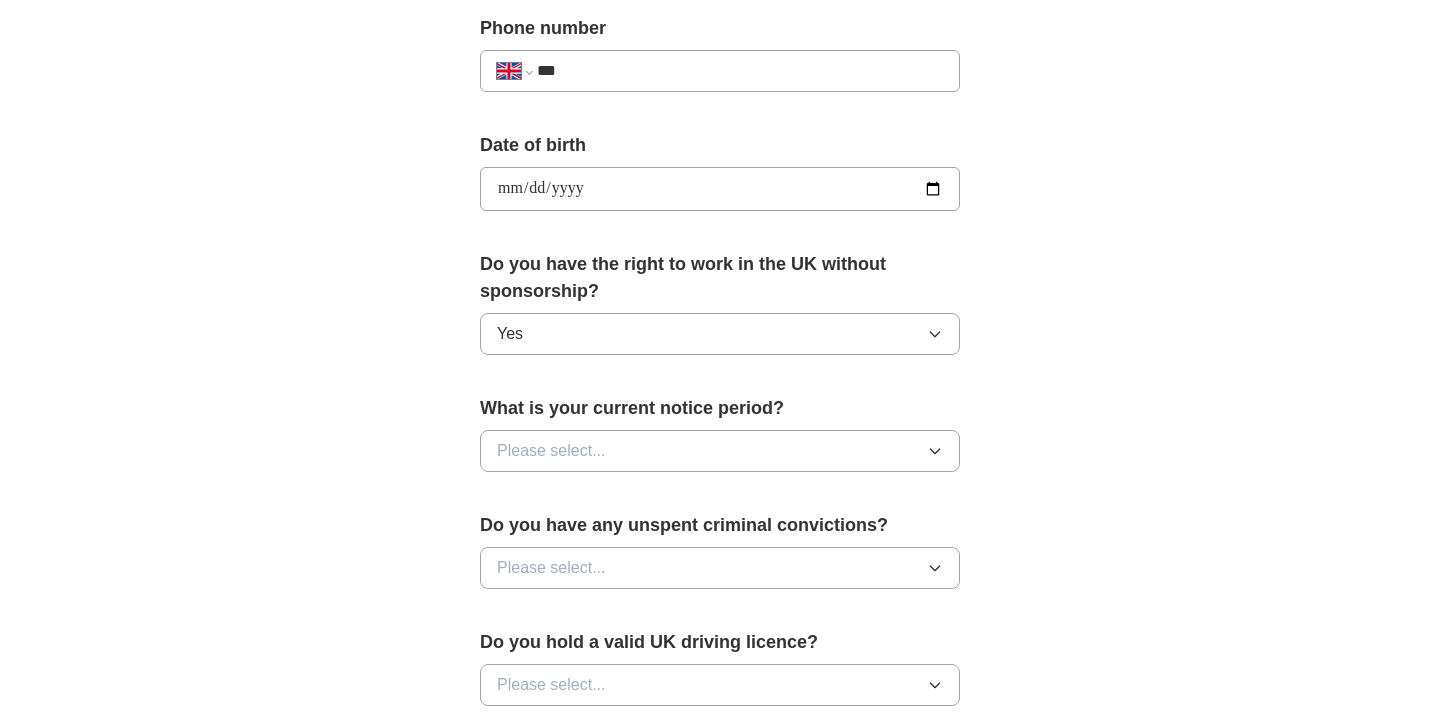 scroll, scrollTop: 799, scrollLeft: 0, axis: vertical 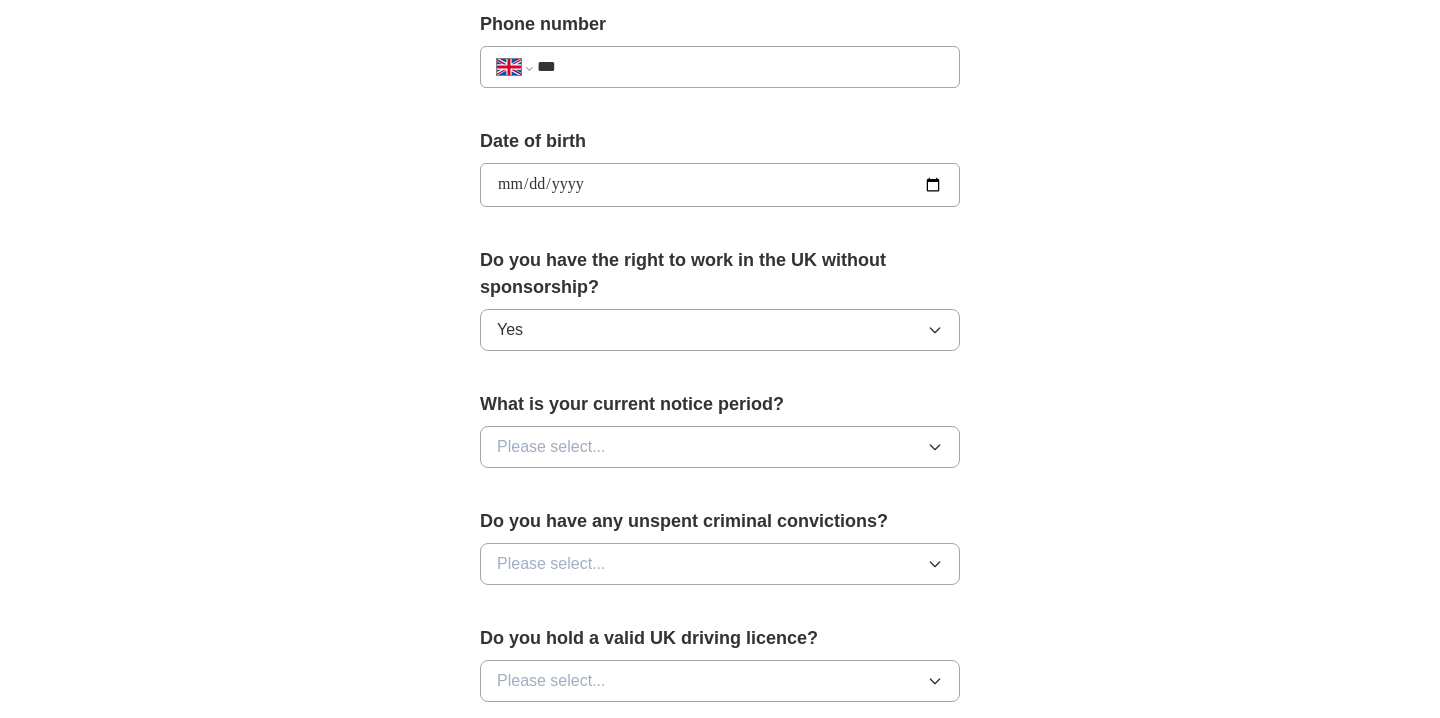 click on "Please select..." at bounding box center [551, 447] 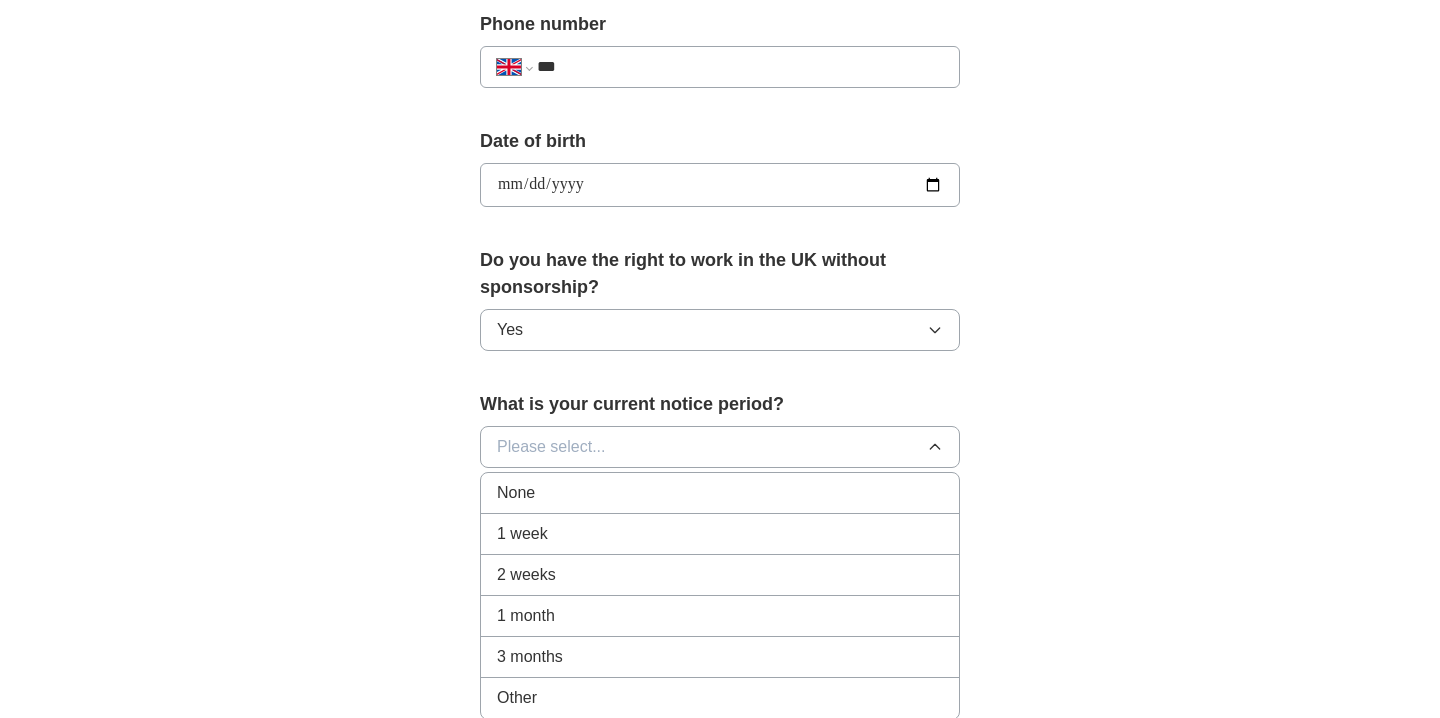 click on "None" at bounding box center [720, 493] 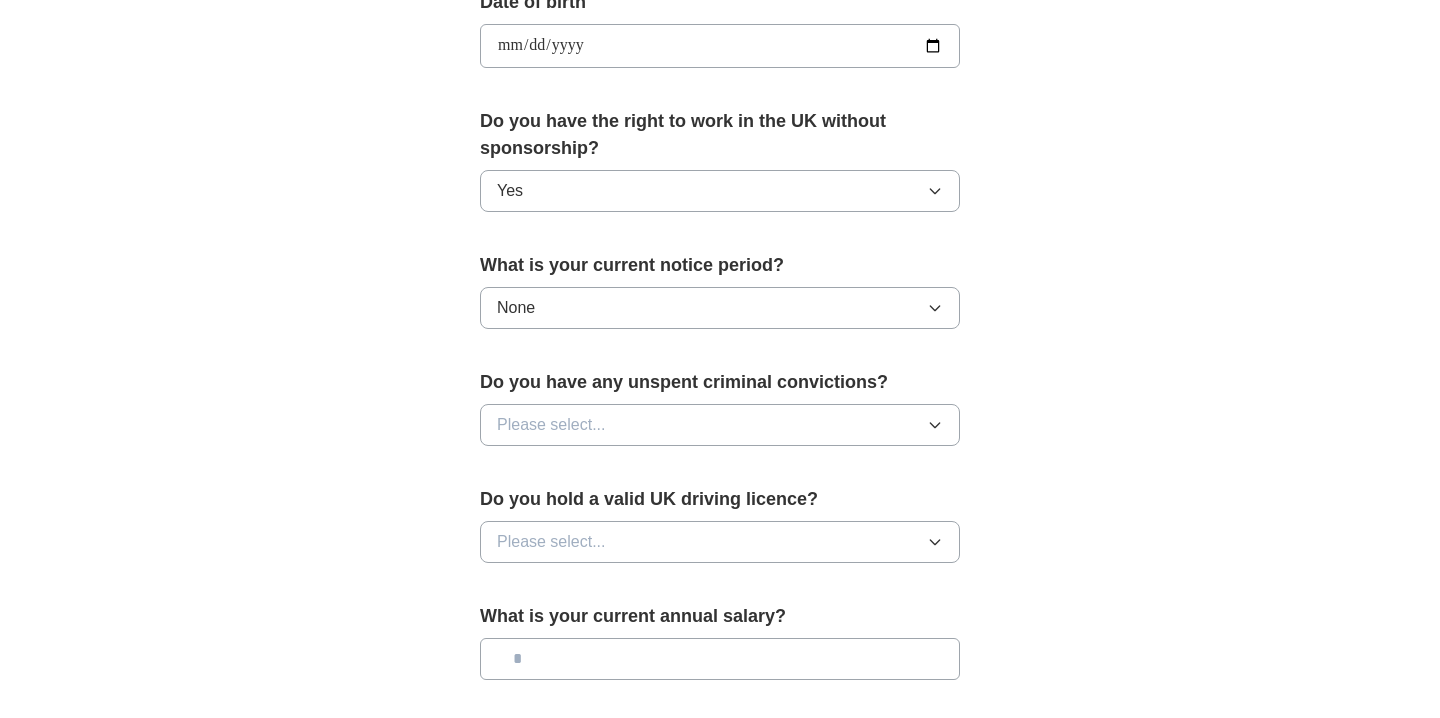scroll, scrollTop: 942, scrollLeft: 0, axis: vertical 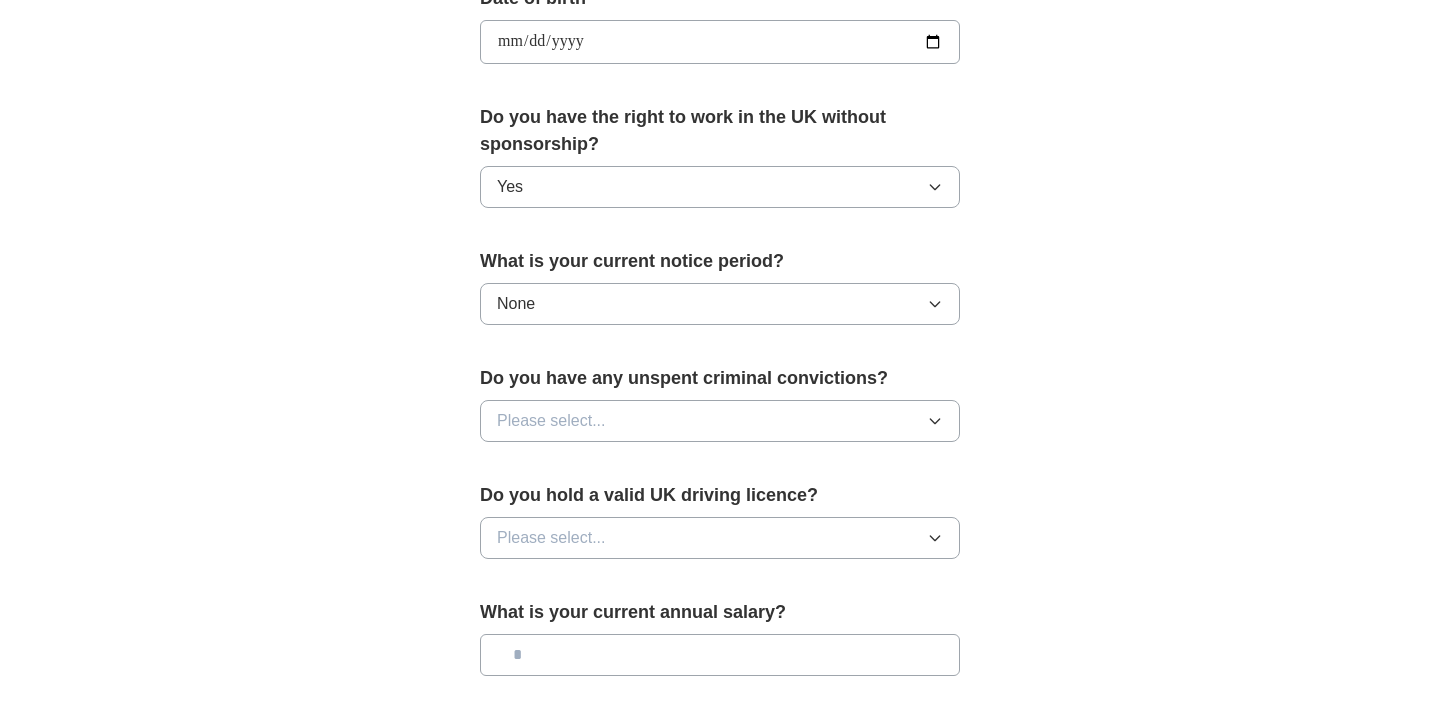 click on "Please select..." at bounding box center [551, 421] 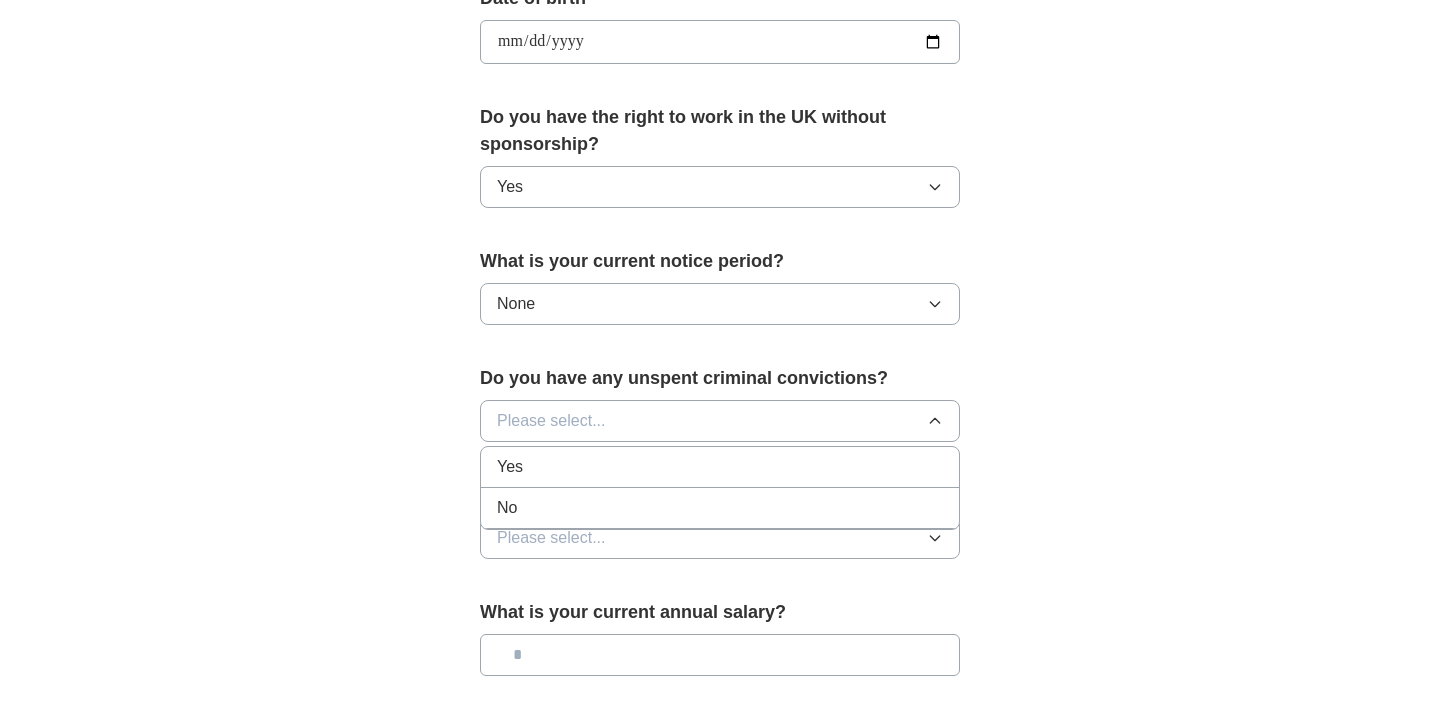 click on "No" at bounding box center (720, 508) 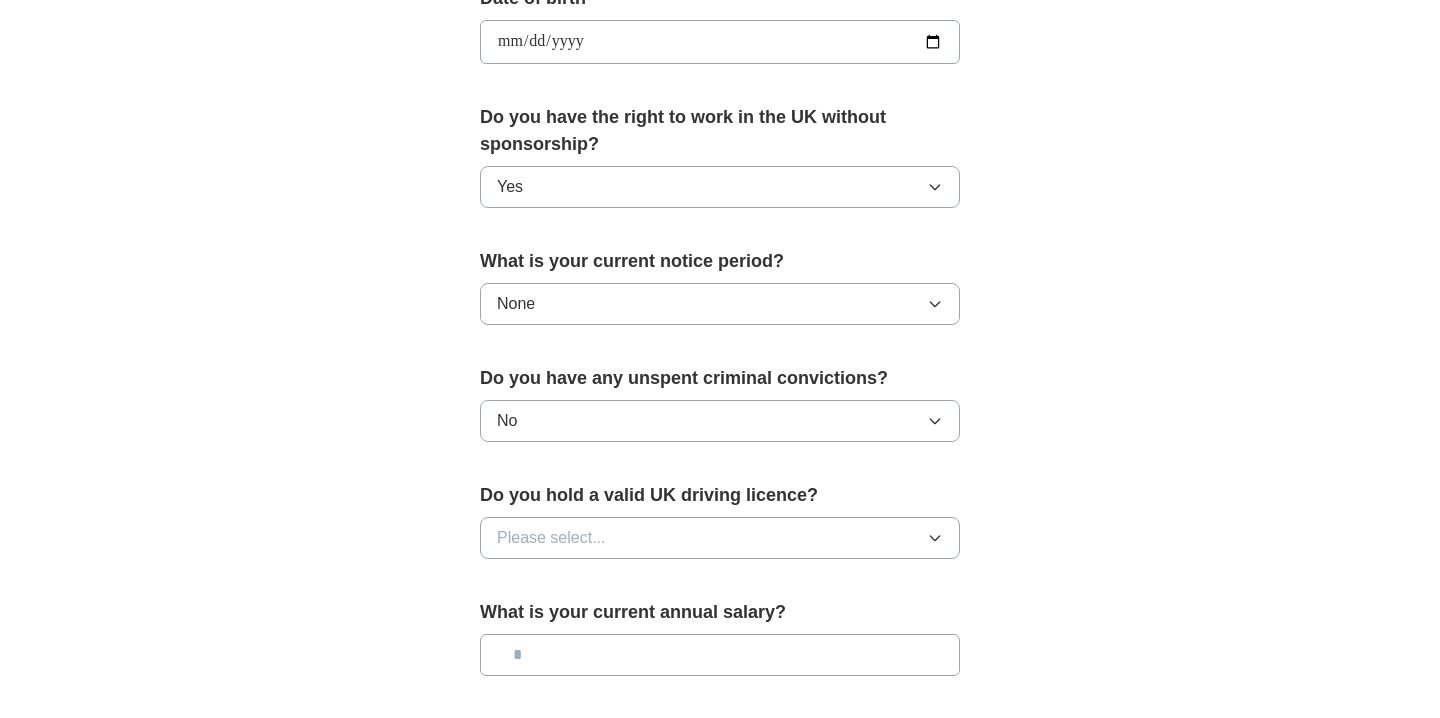 click on "Please select..." at bounding box center (551, 538) 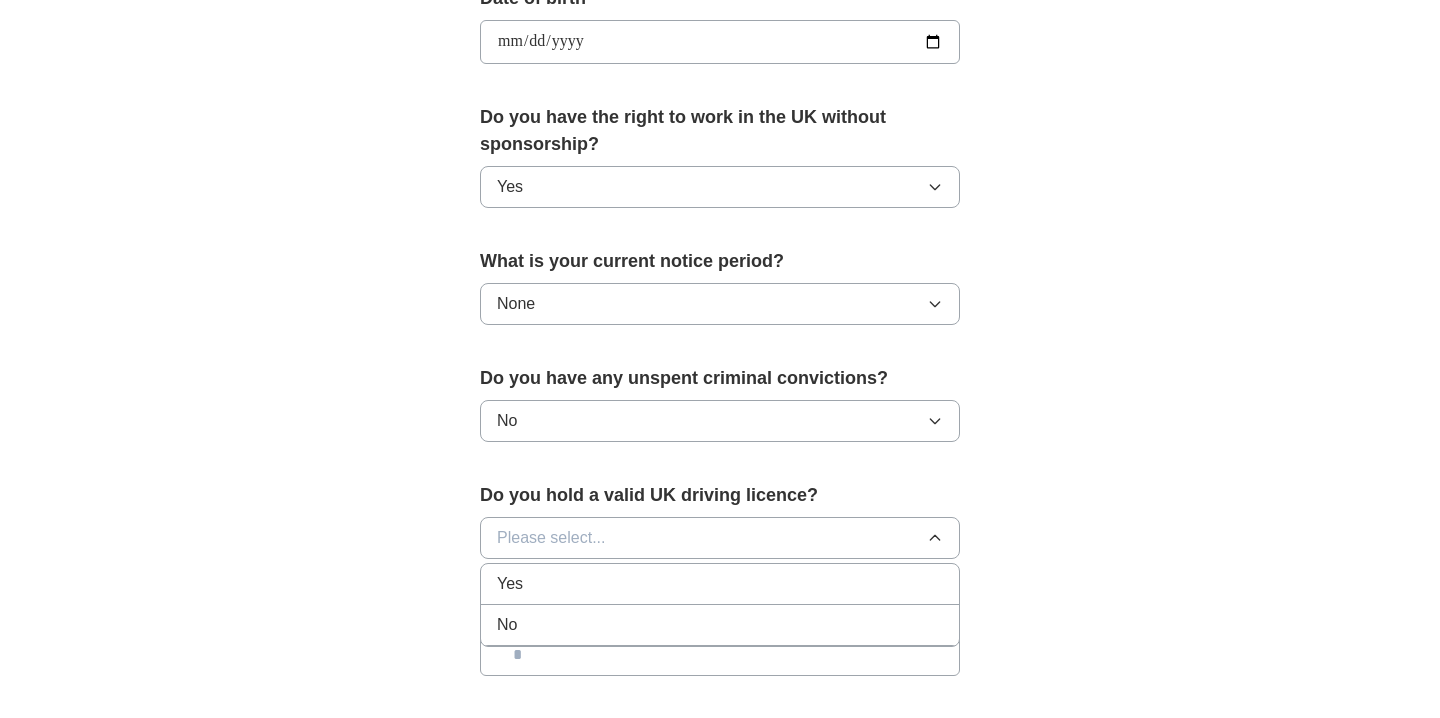 click on "No" at bounding box center (720, 625) 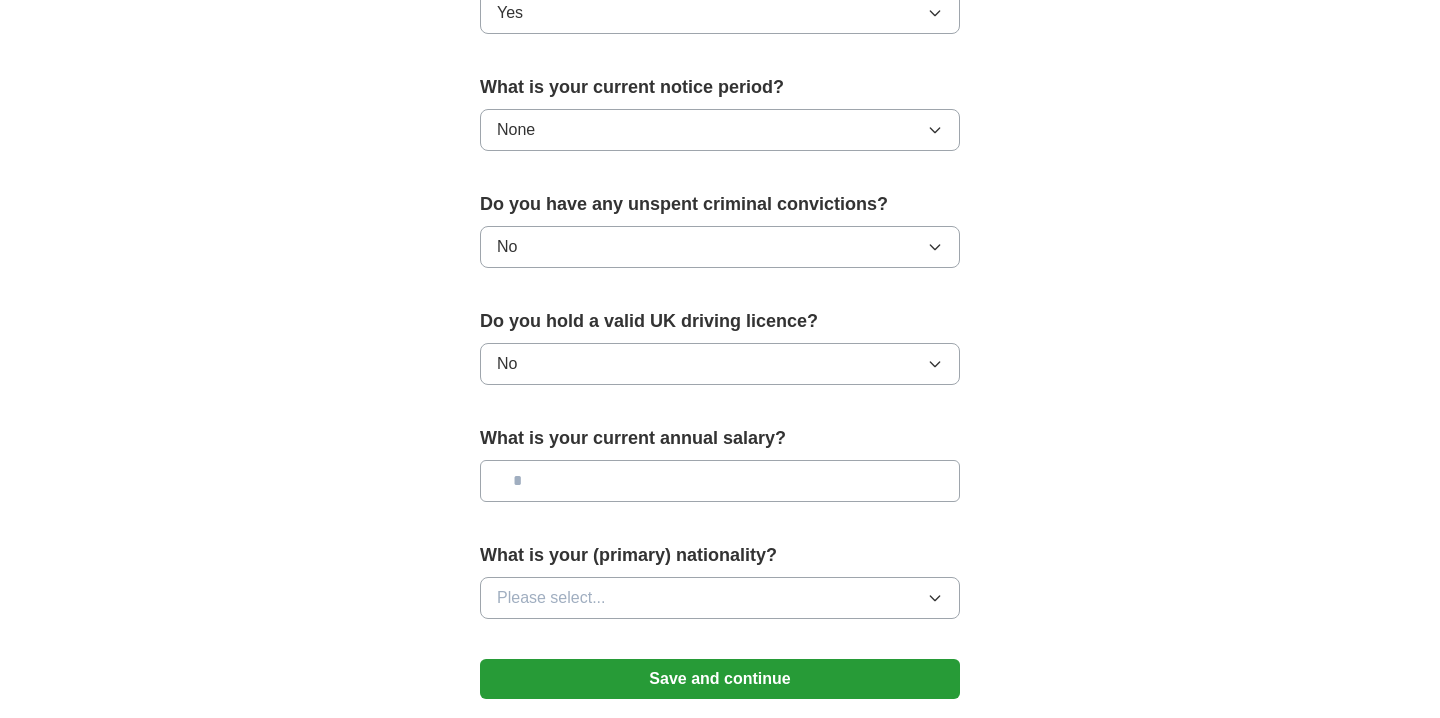 scroll, scrollTop: 1127, scrollLeft: 0, axis: vertical 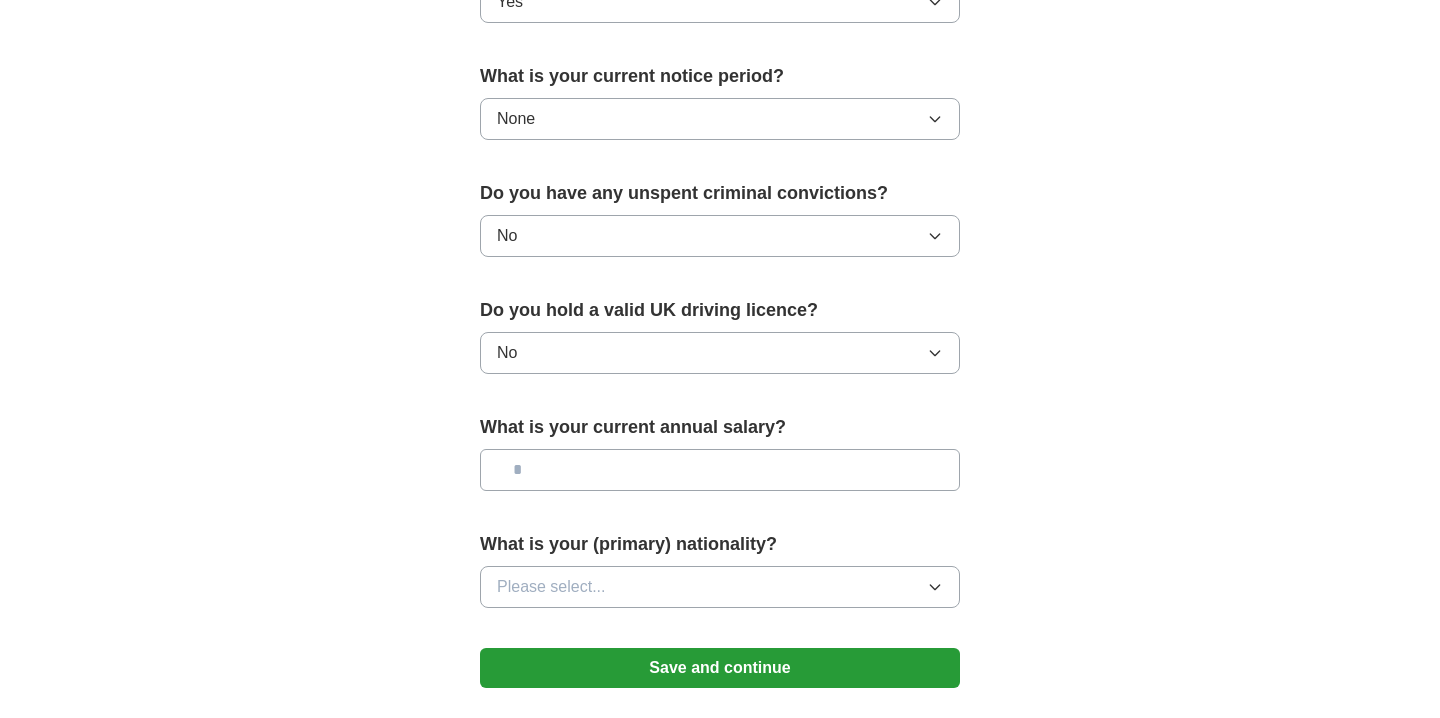 click at bounding box center (720, 470) 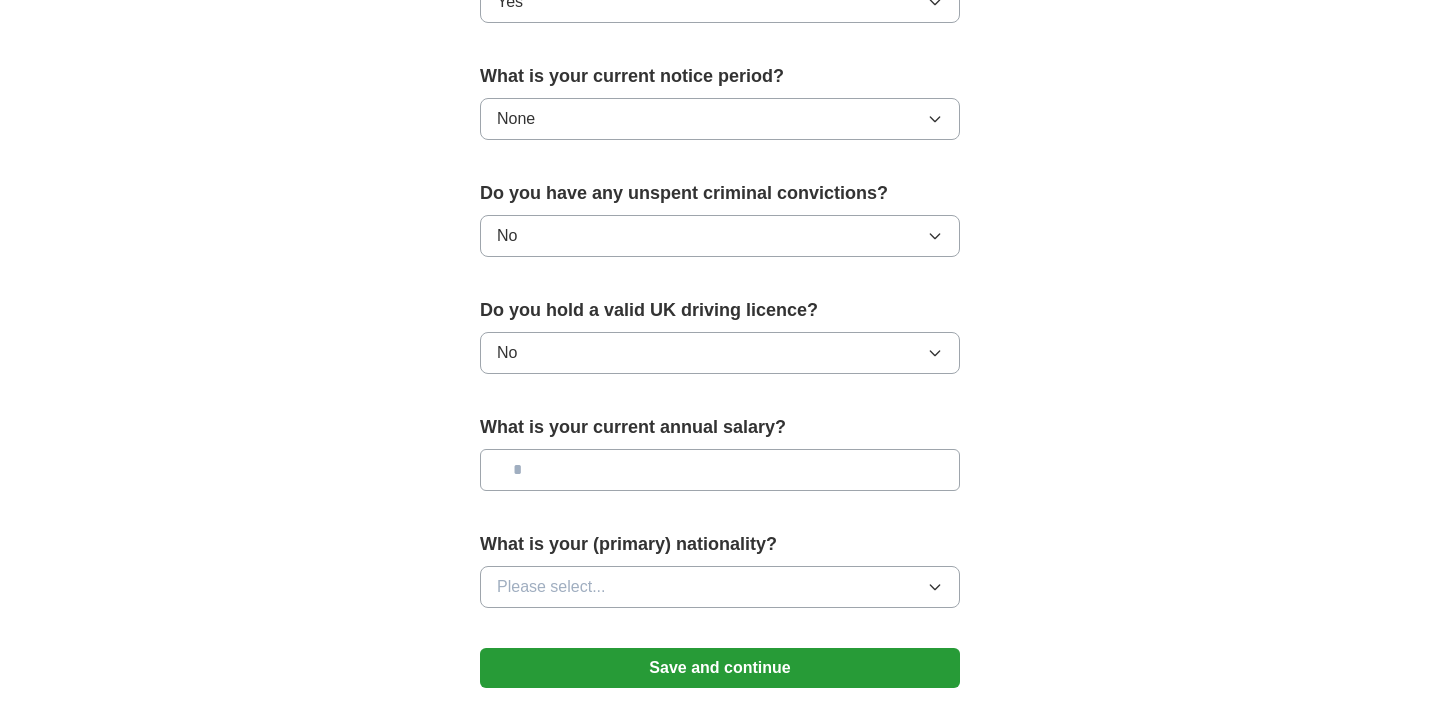 click on "Please select..." at bounding box center [551, 587] 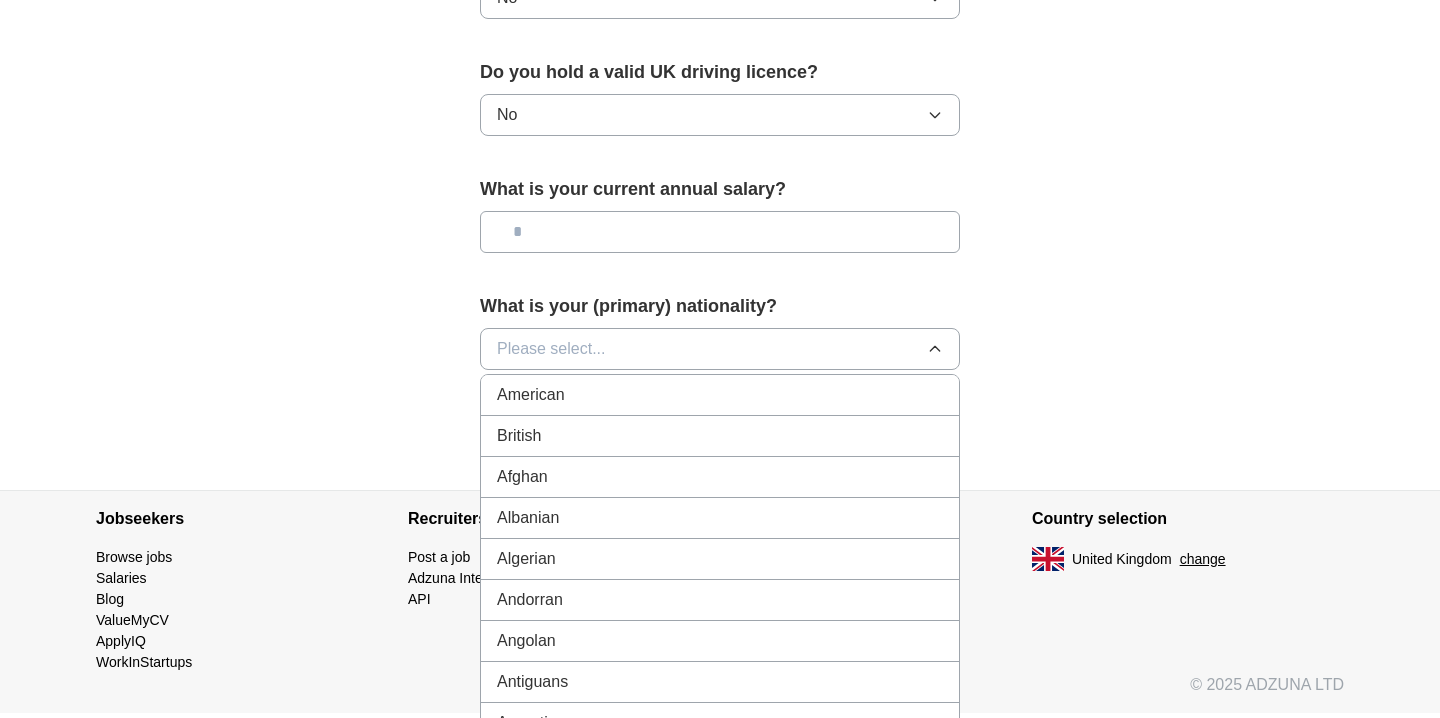 scroll, scrollTop: 1421, scrollLeft: 0, axis: vertical 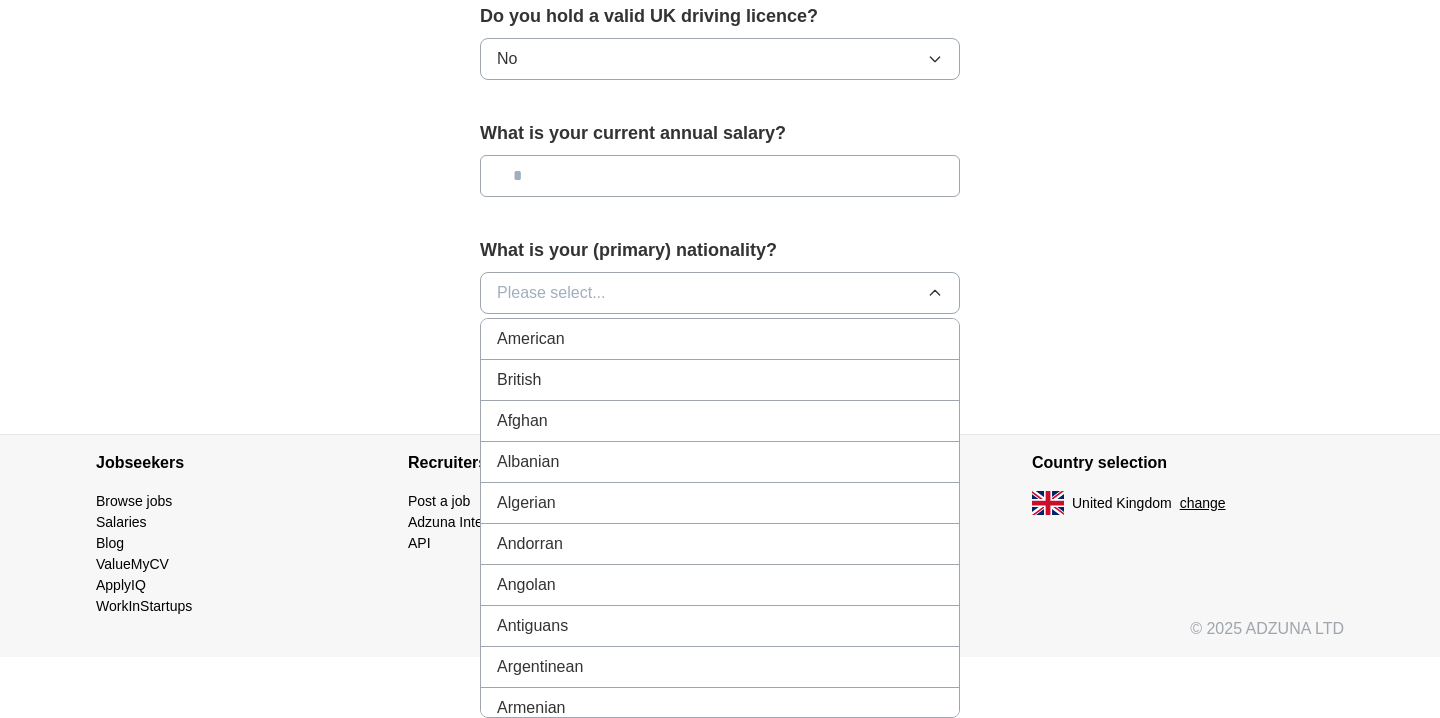 type 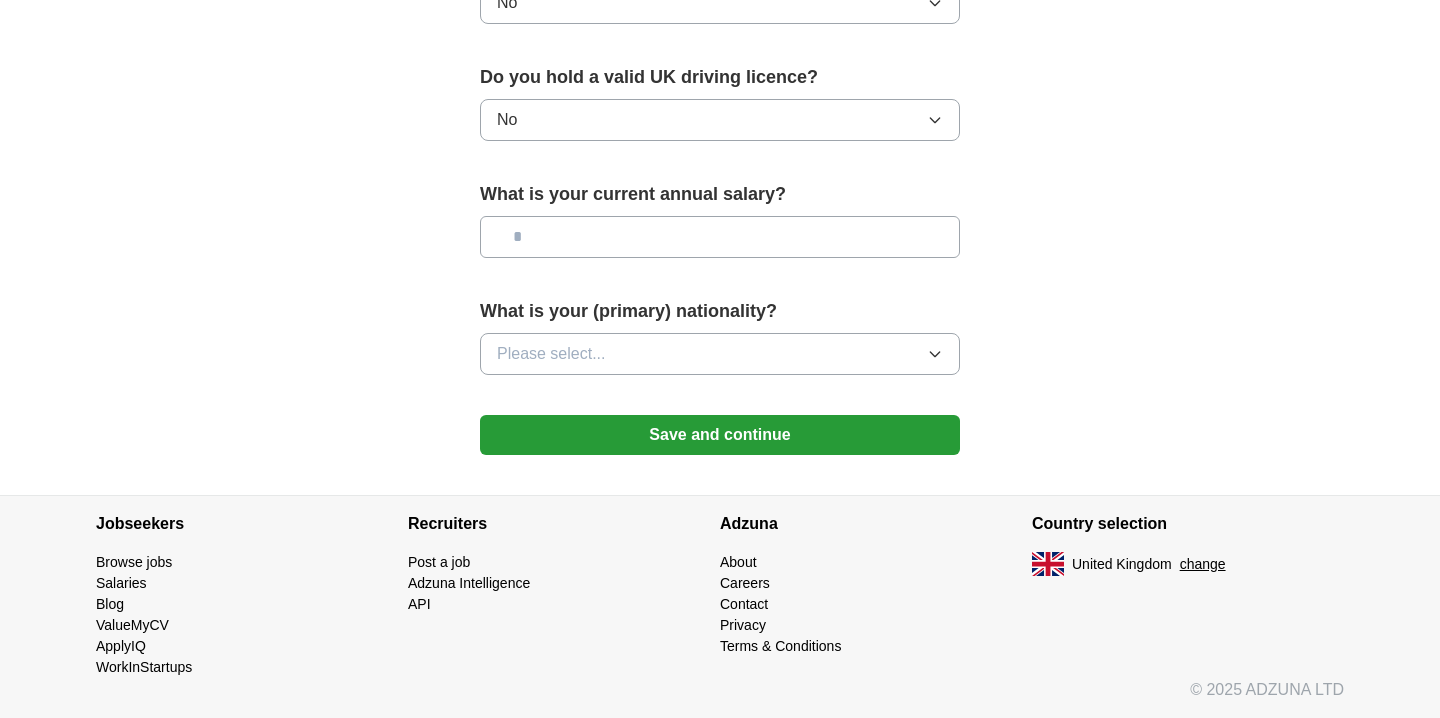 scroll, scrollTop: 1360, scrollLeft: 0, axis: vertical 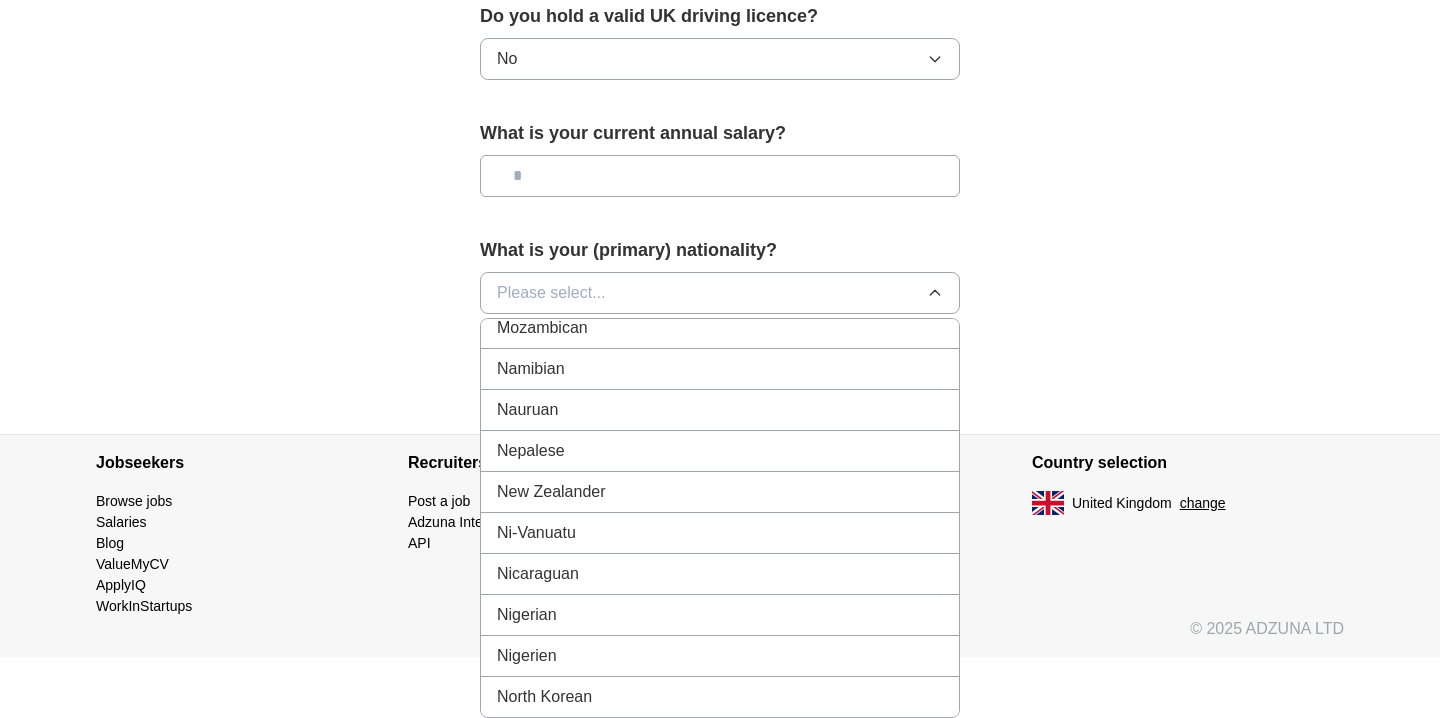 click on "Nepalese" at bounding box center [720, 451] 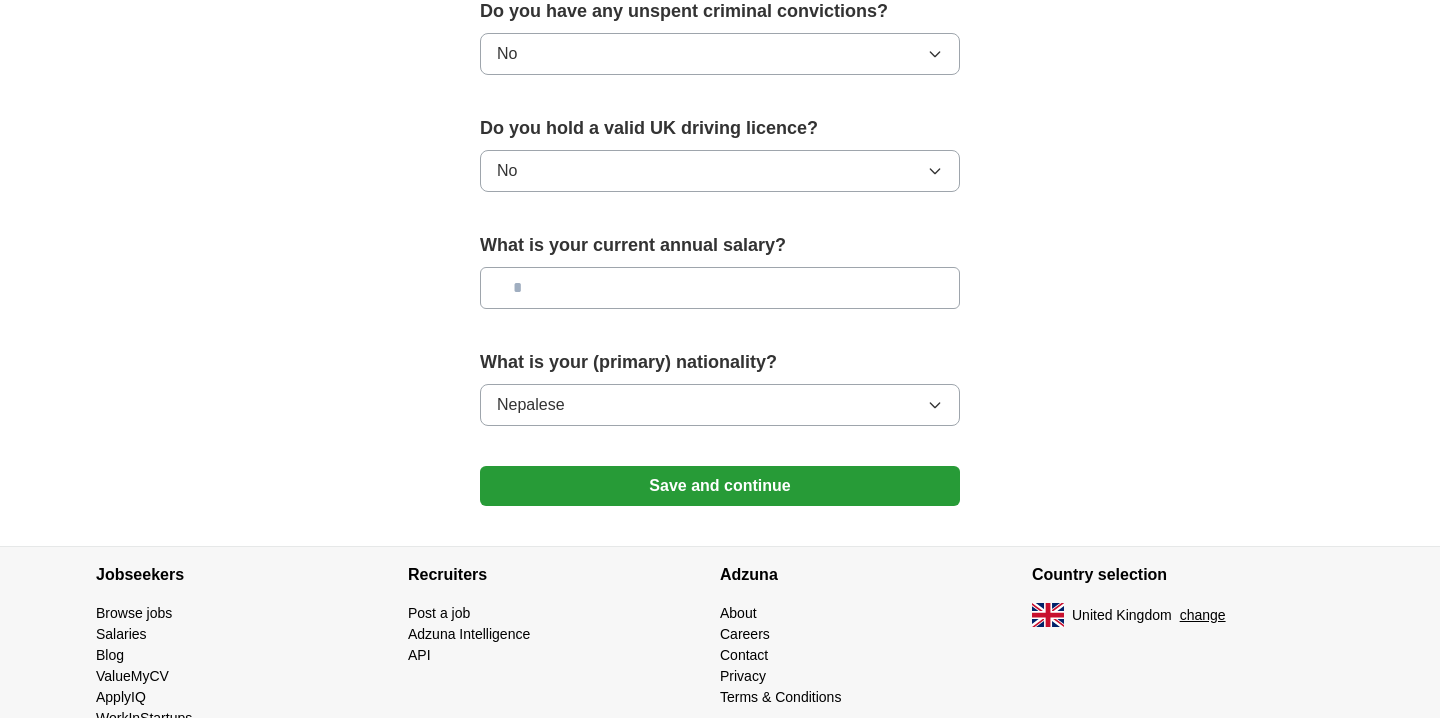 scroll, scrollTop: 1297, scrollLeft: 0, axis: vertical 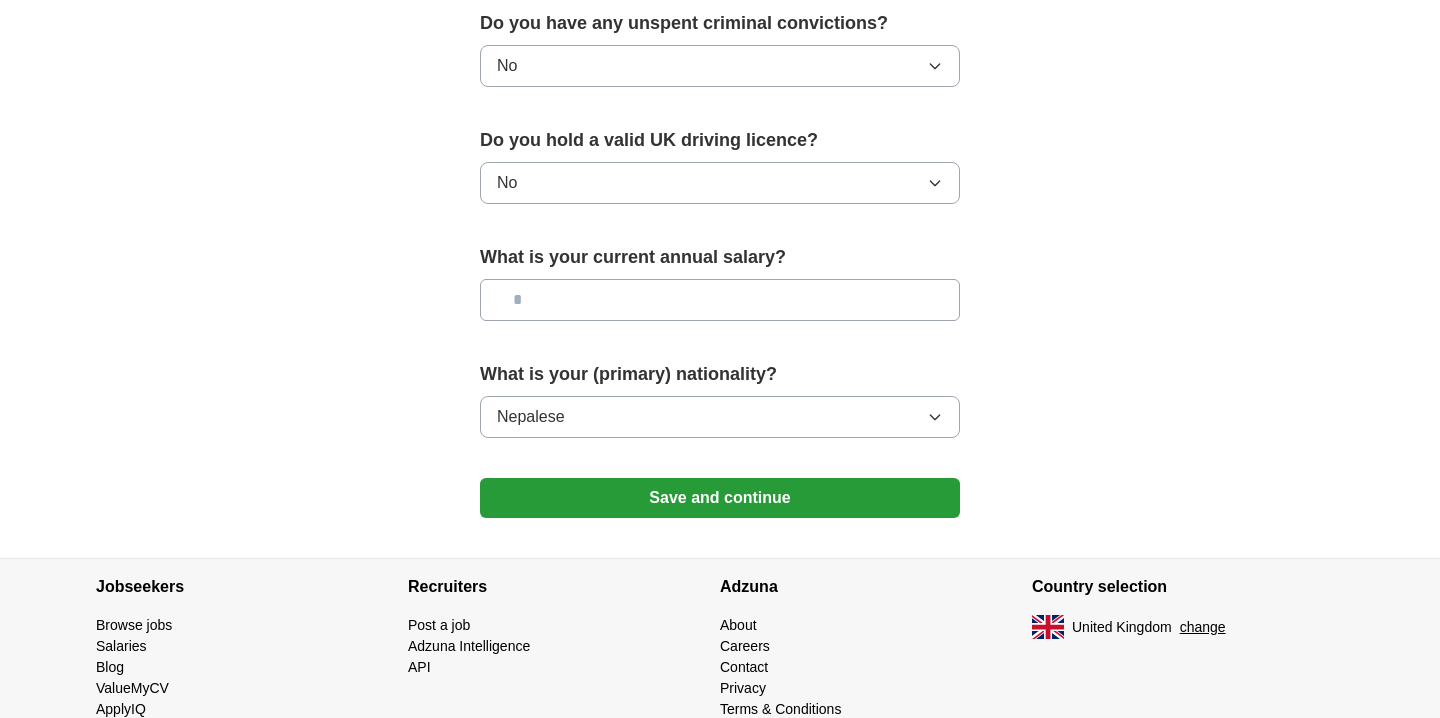 click at bounding box center (720, 300) 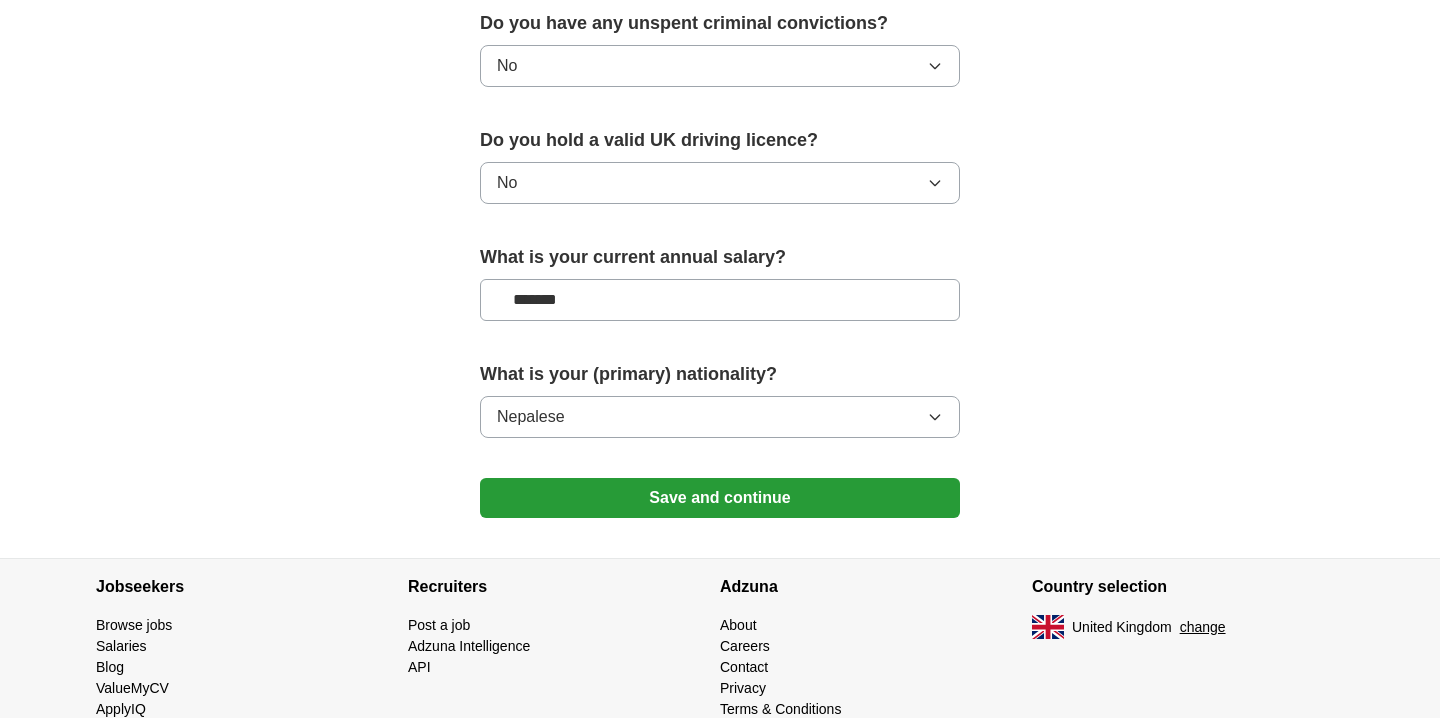 type on "*******" 